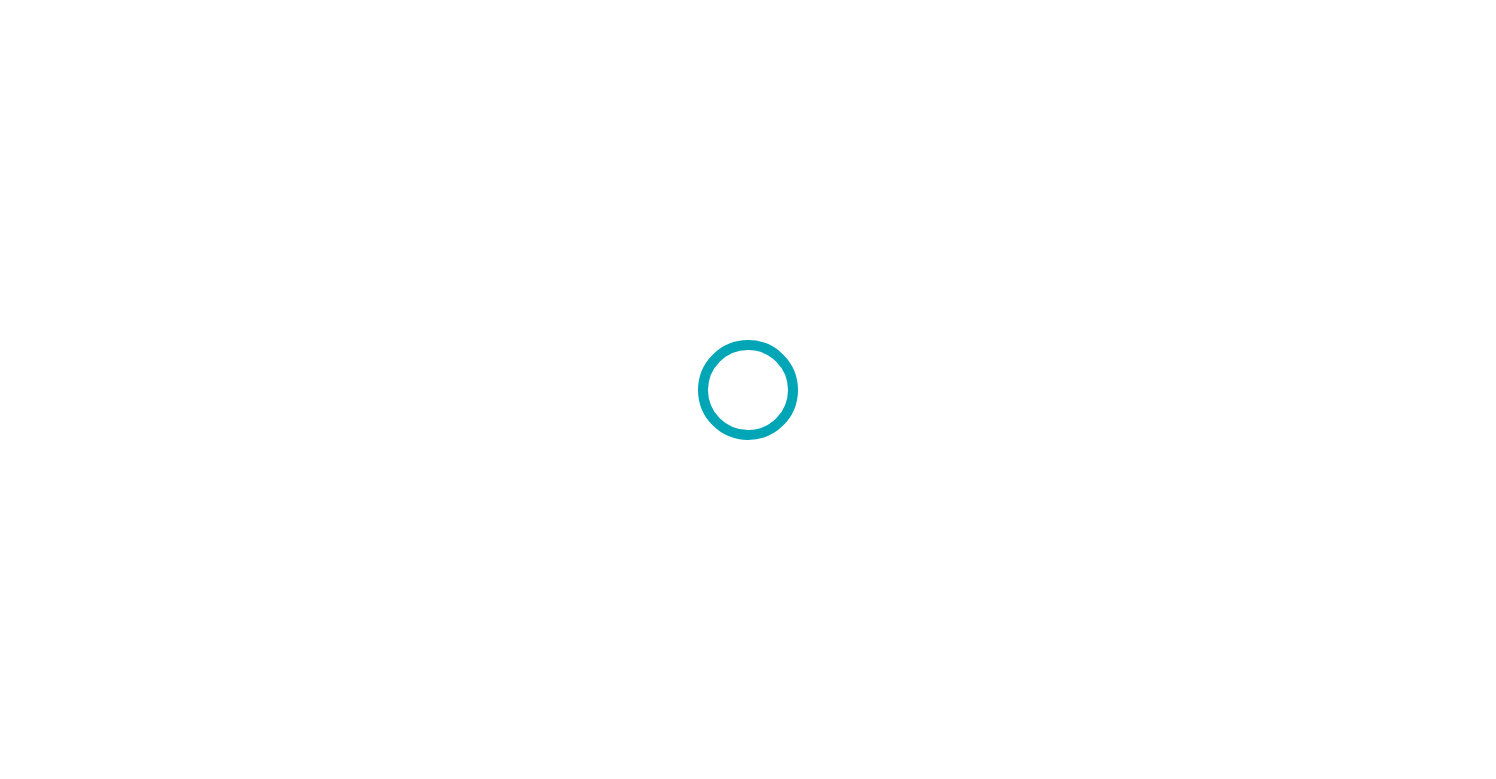 scroll, scrollTop: 0, scrollLeft: 0, axis: both 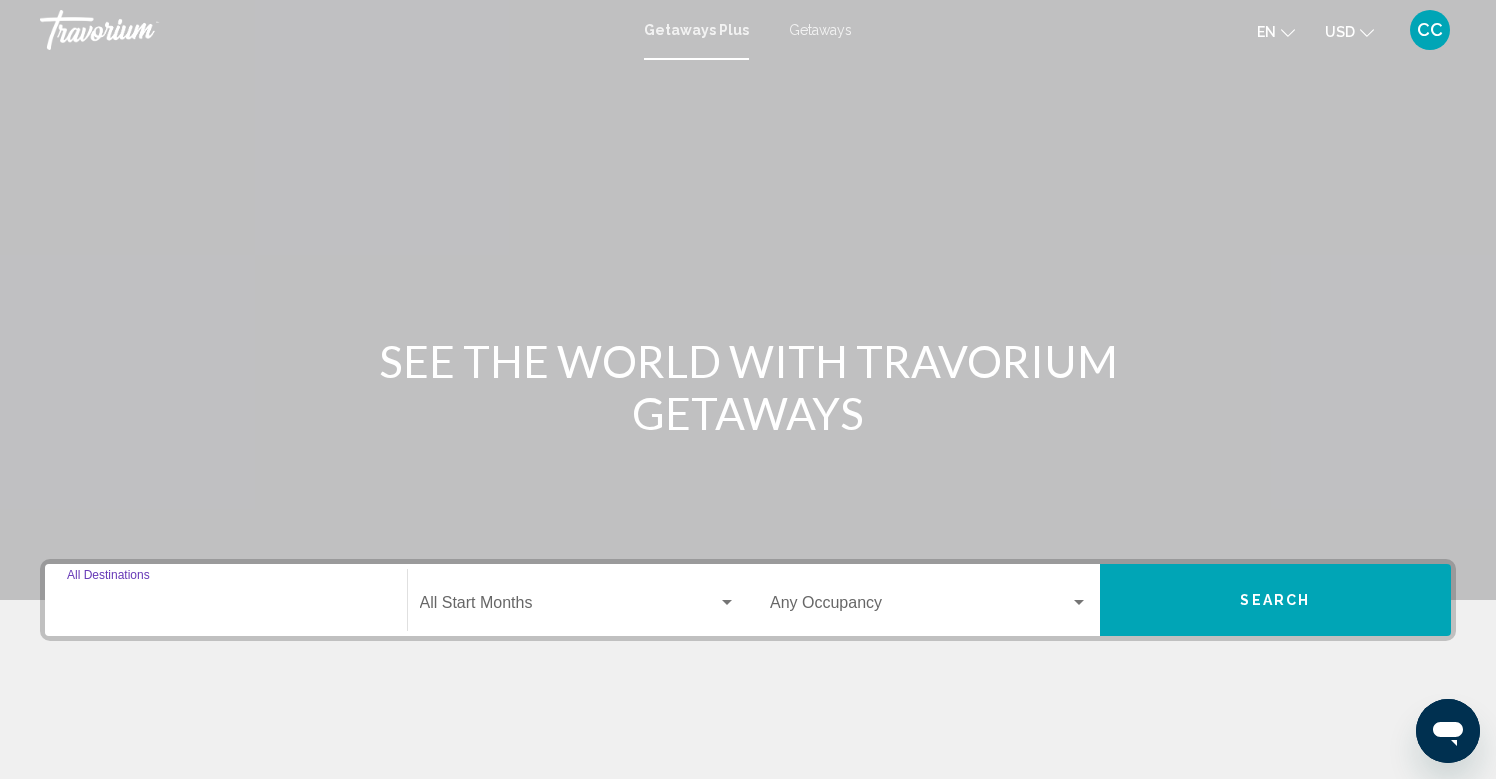 click on "Destination All Destinations" at bounding box center [226, 607] 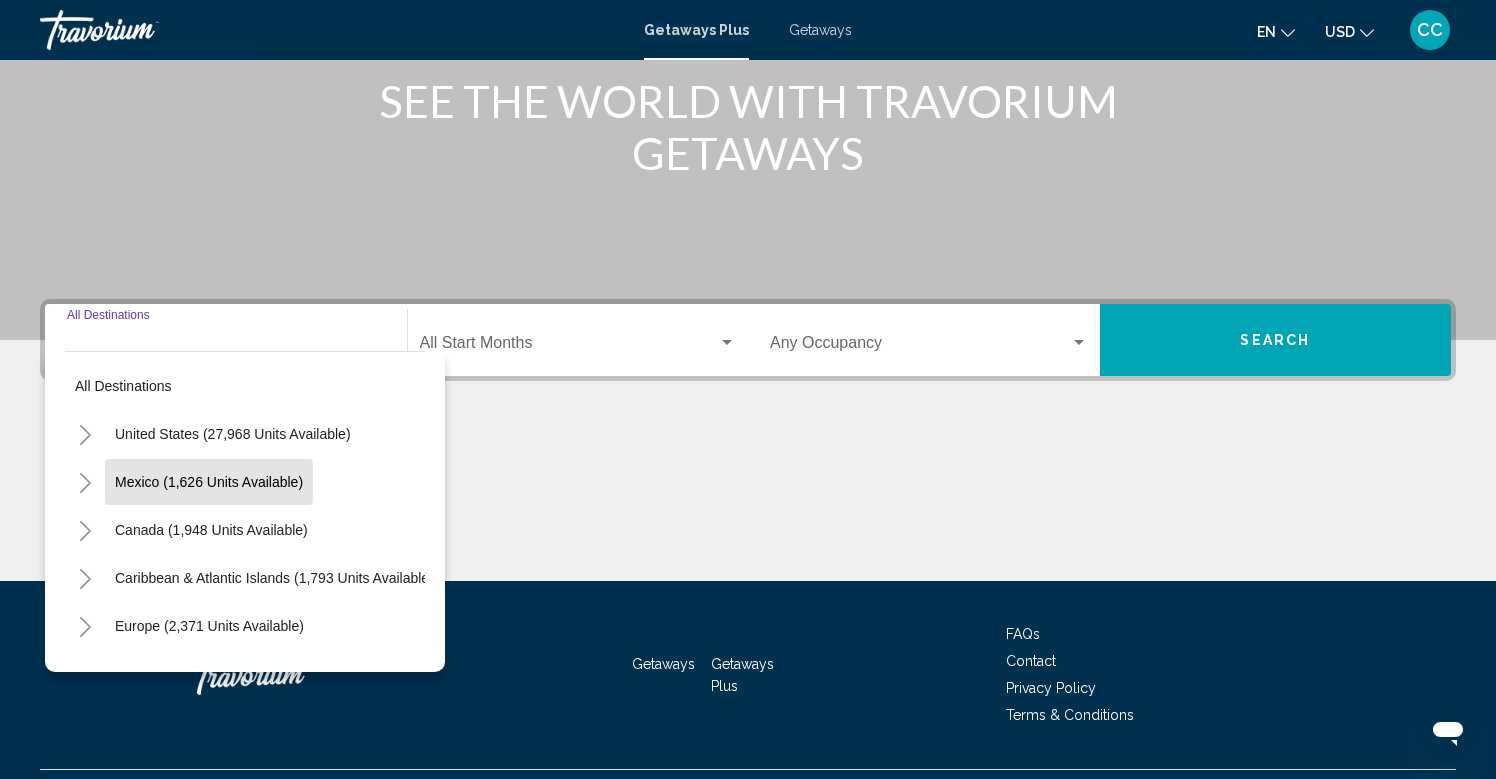 scroll, scrollTop: 307, scrollLeft: 0, axis: vertical 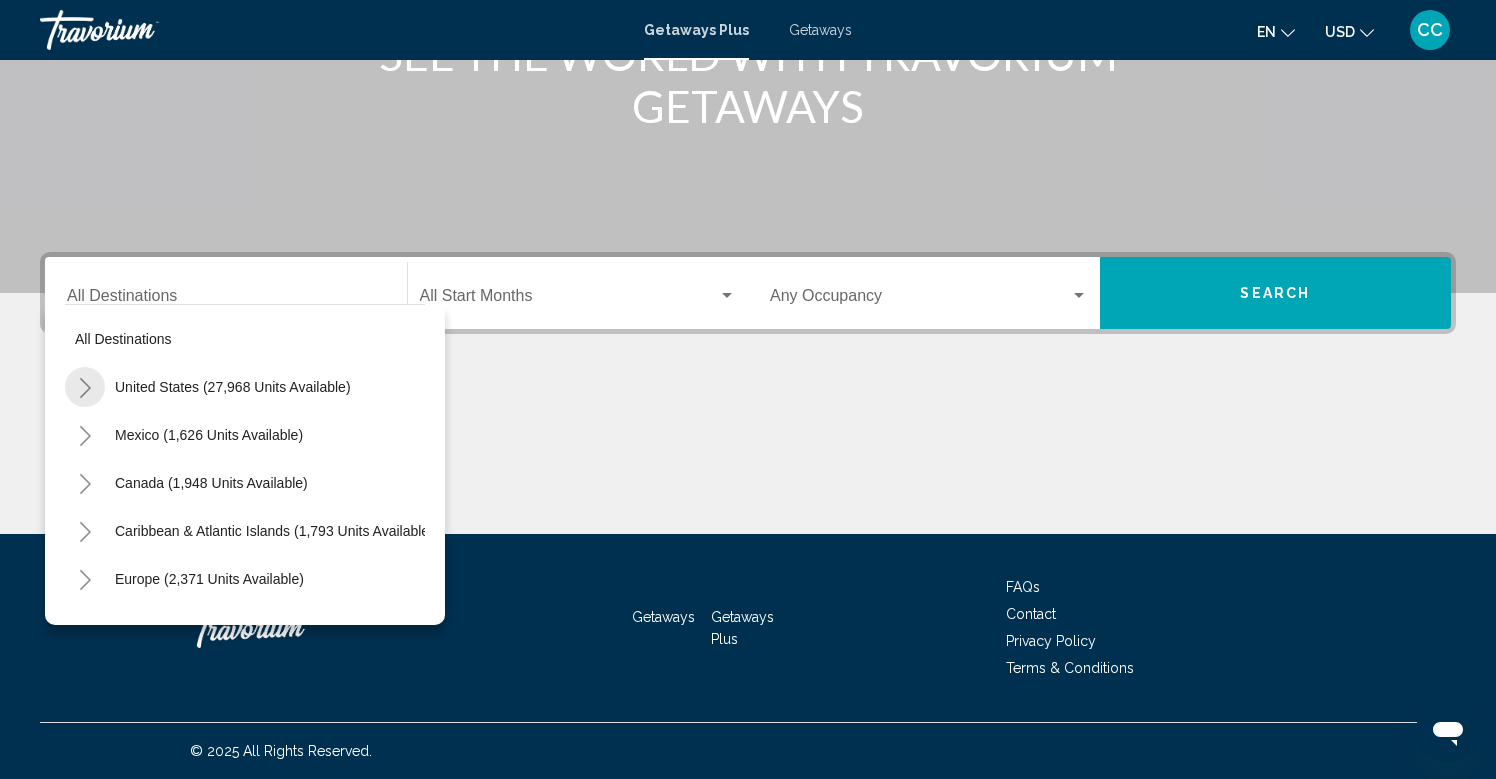 click 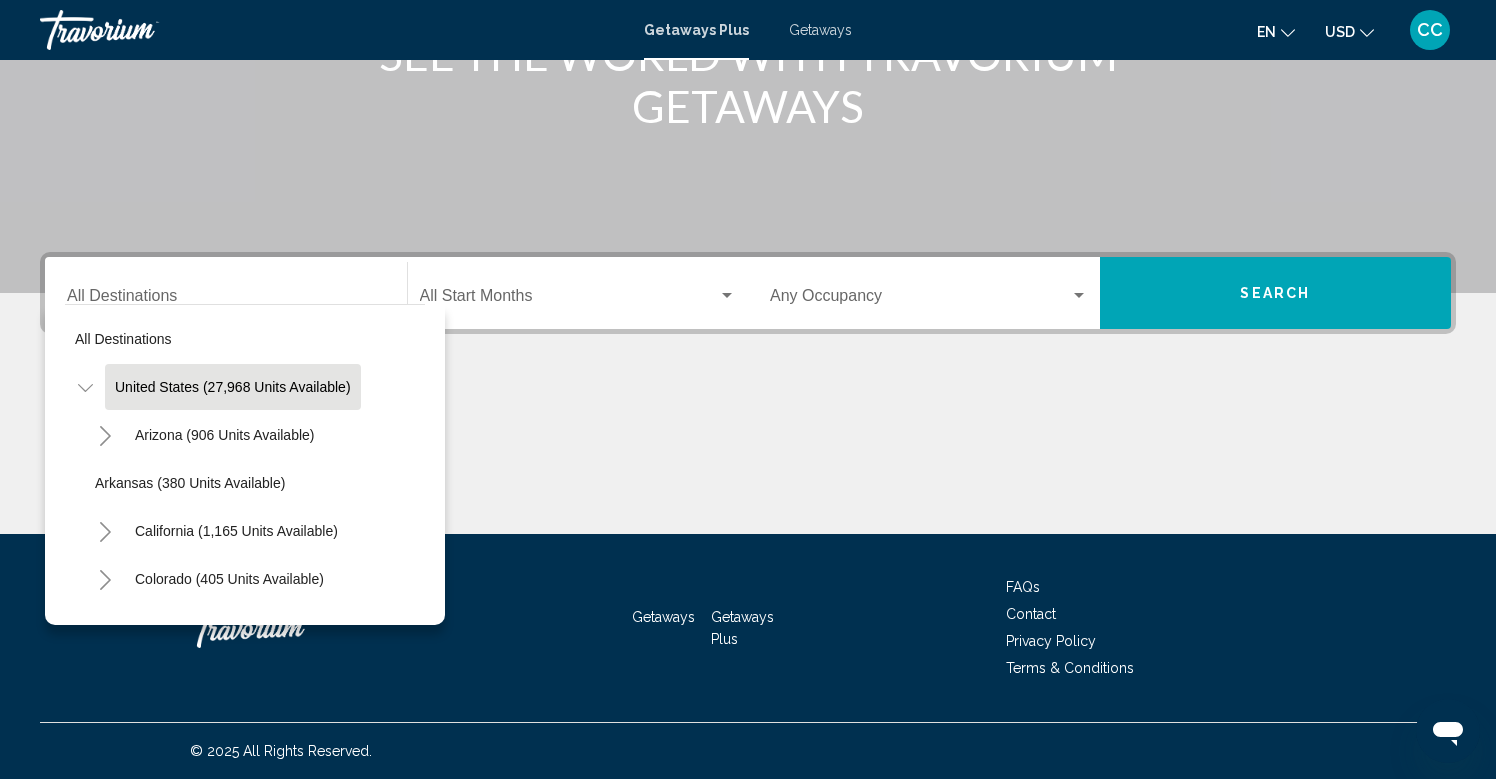 click on "United States (27,968 units available)" at bounding box center (209, 2211) 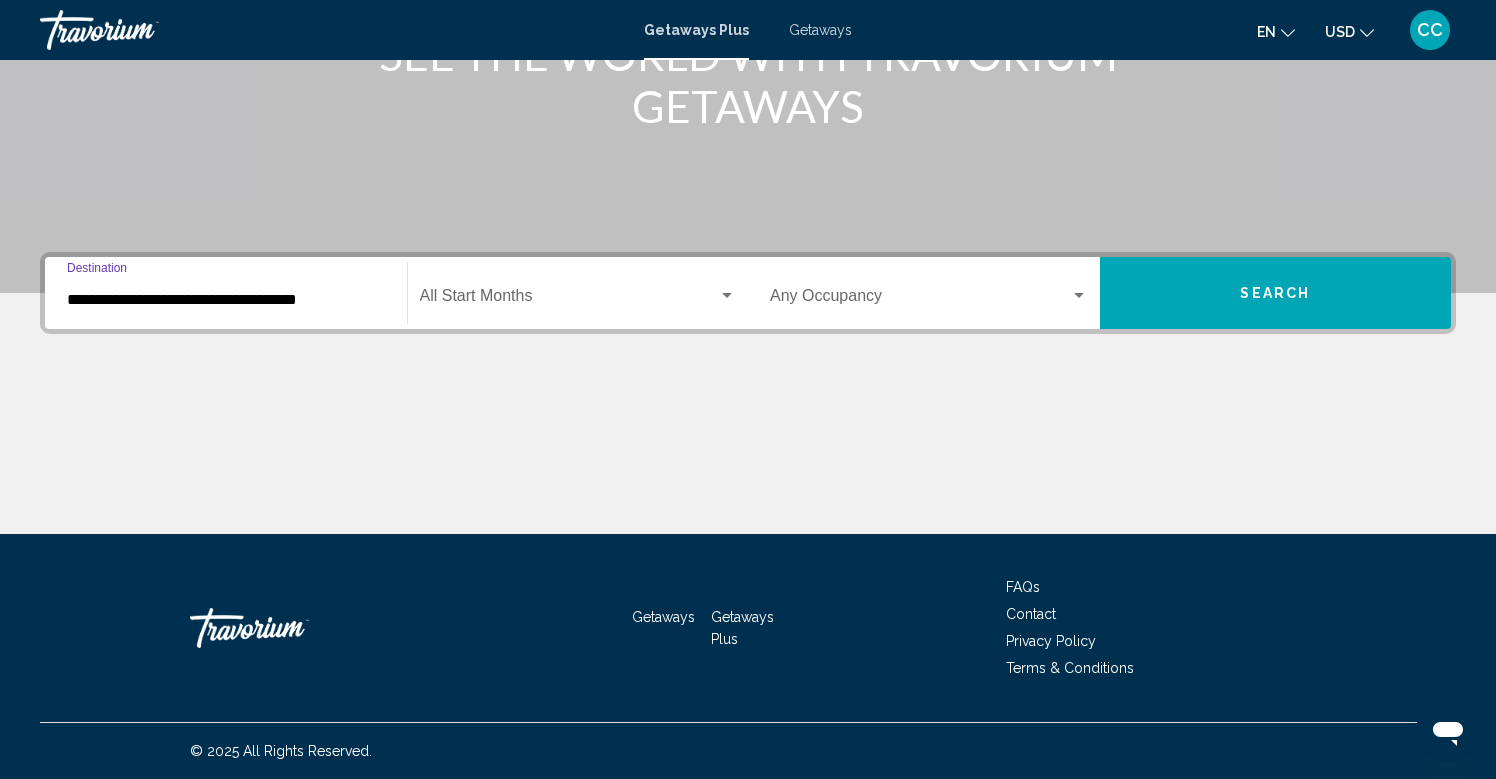 click on "**********" at bounding box center (226, 300) 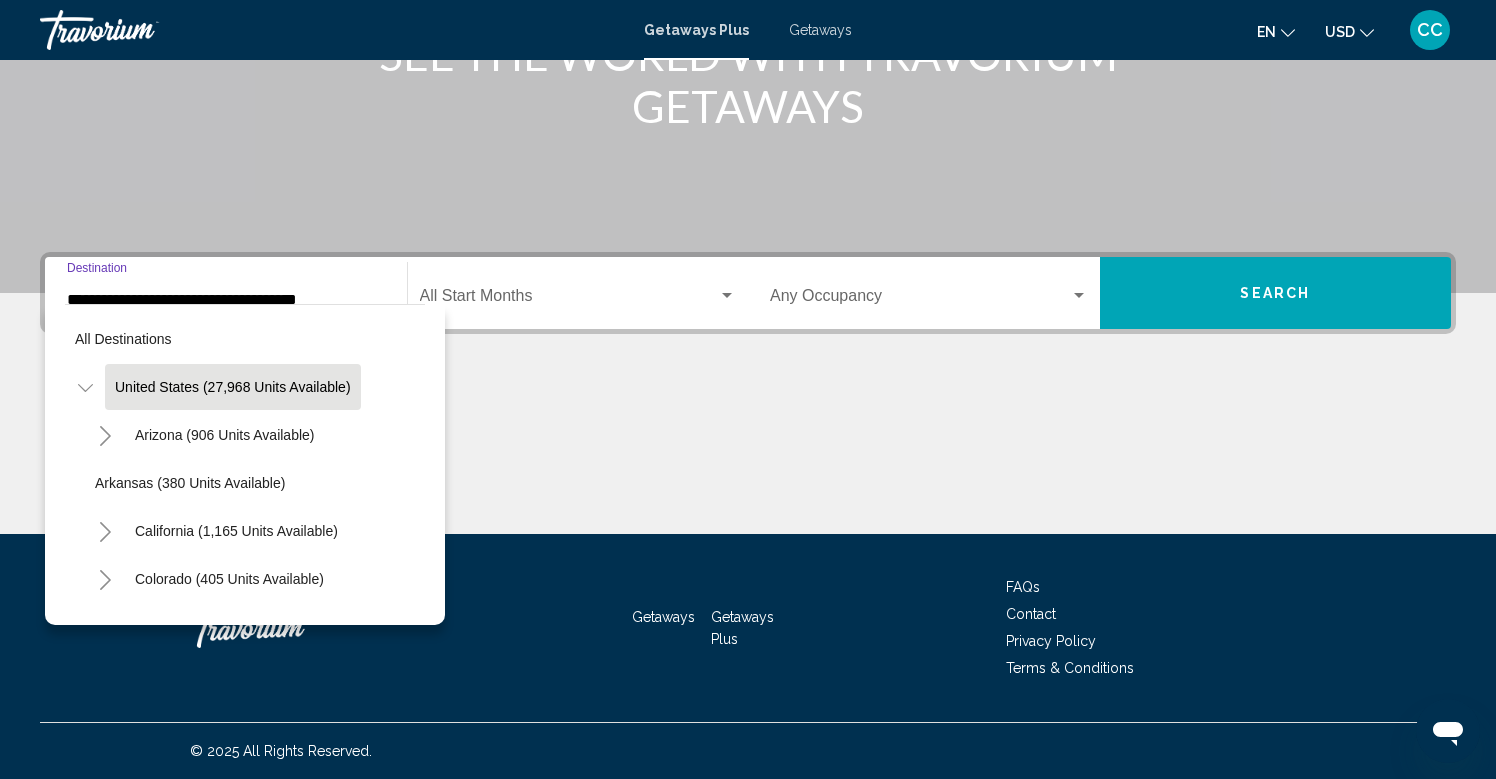 scroll, scrollTop: 304, scrollLeft: 0, axis: vertical 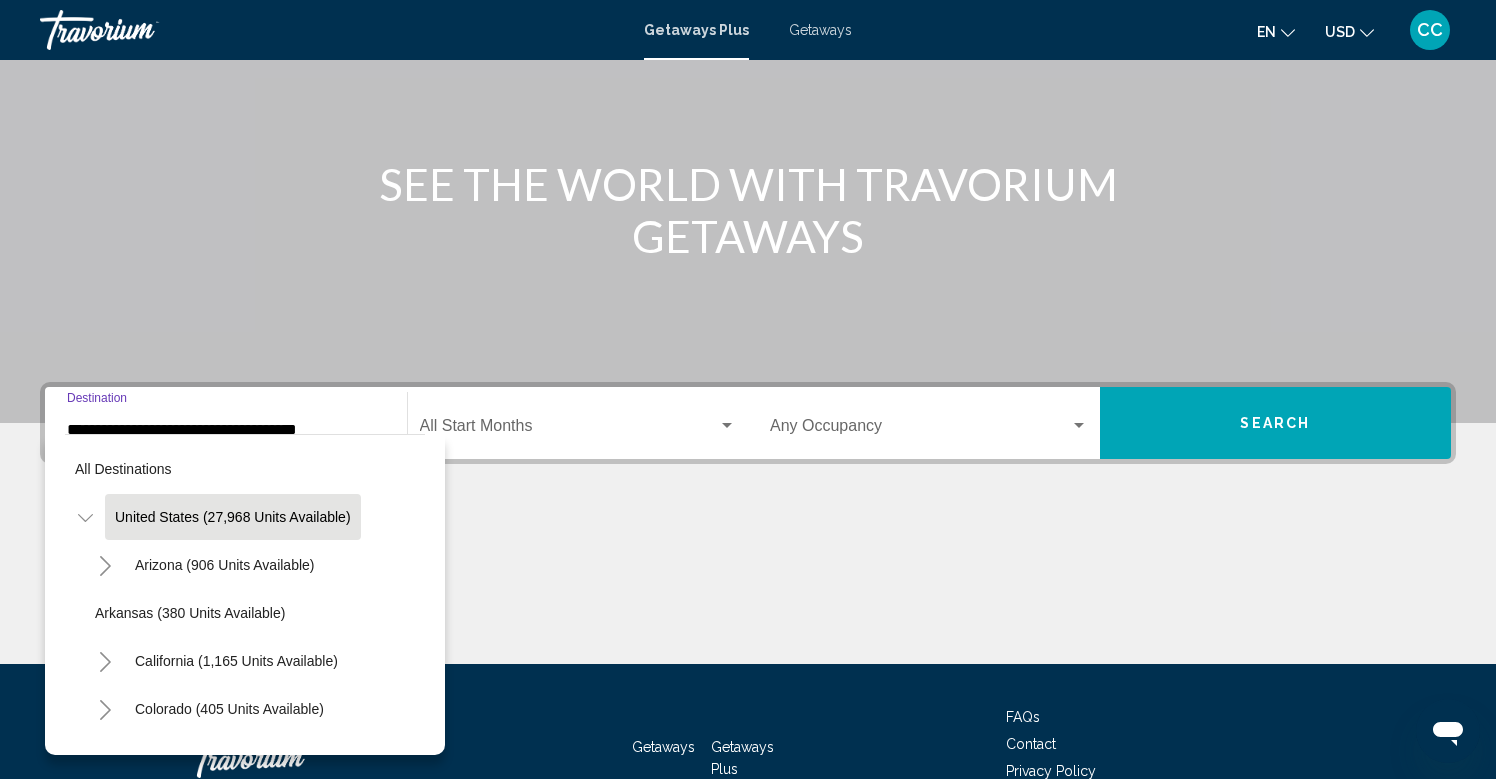 click 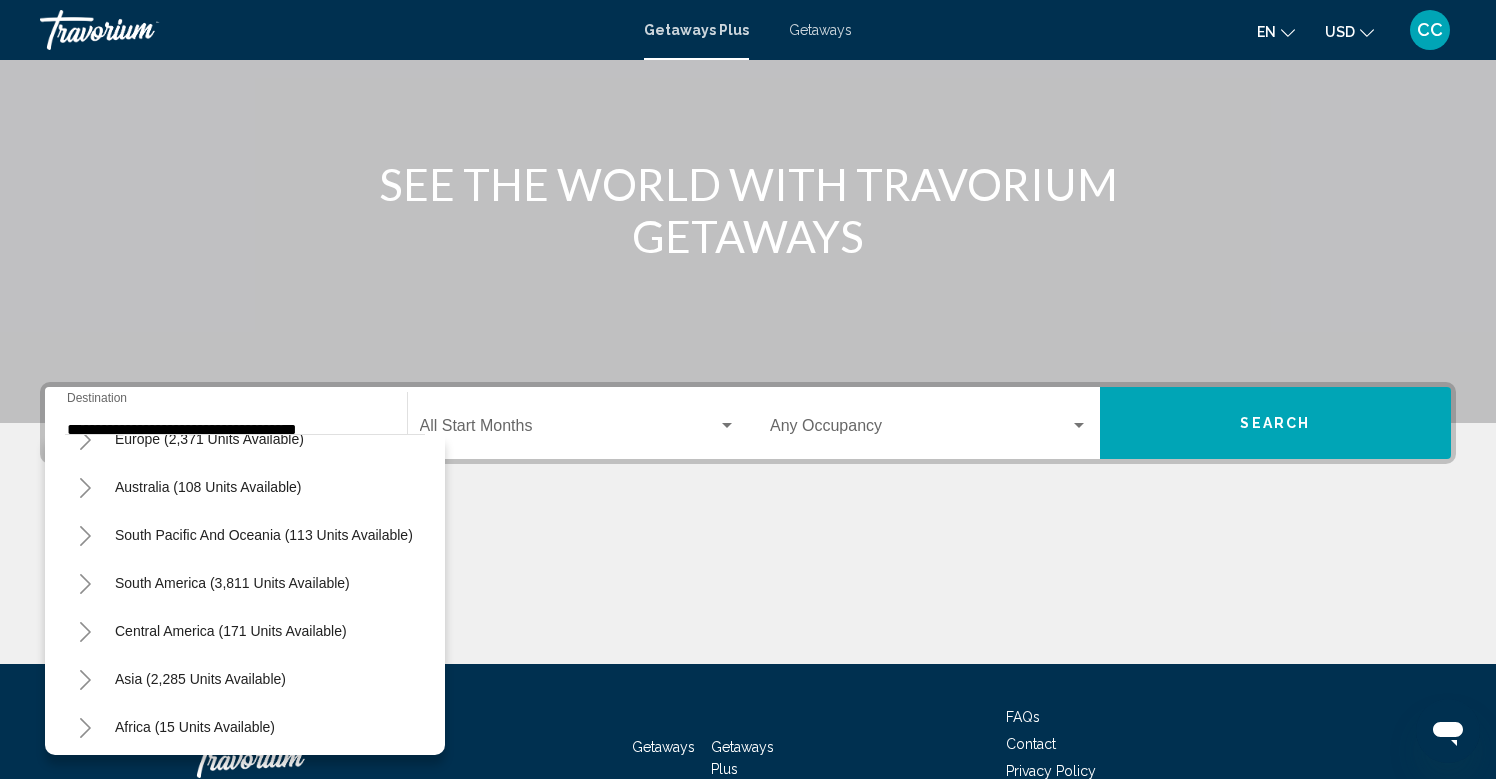 scroll, scrollTop: 324, scrollLeft: 0, axis: vertical 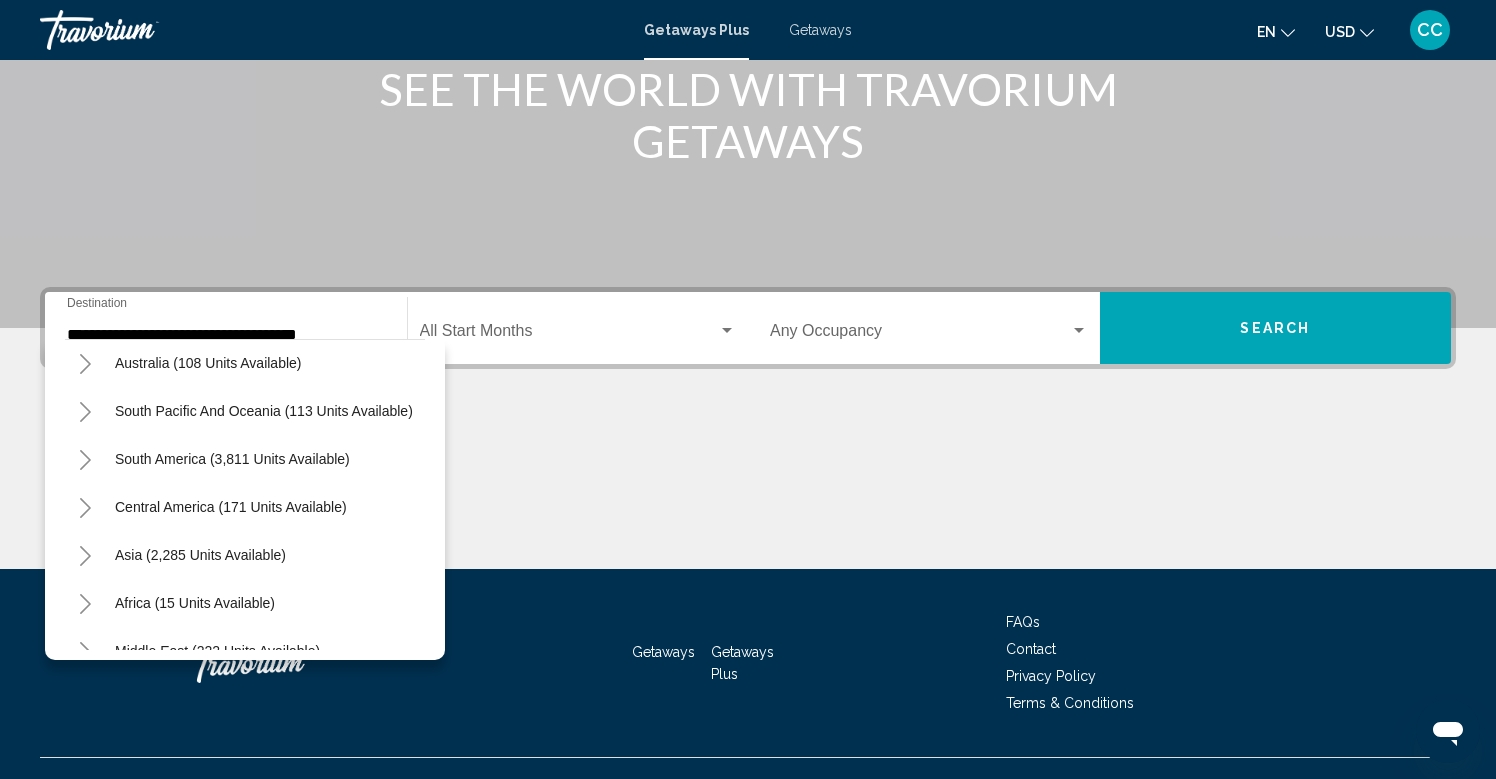 click 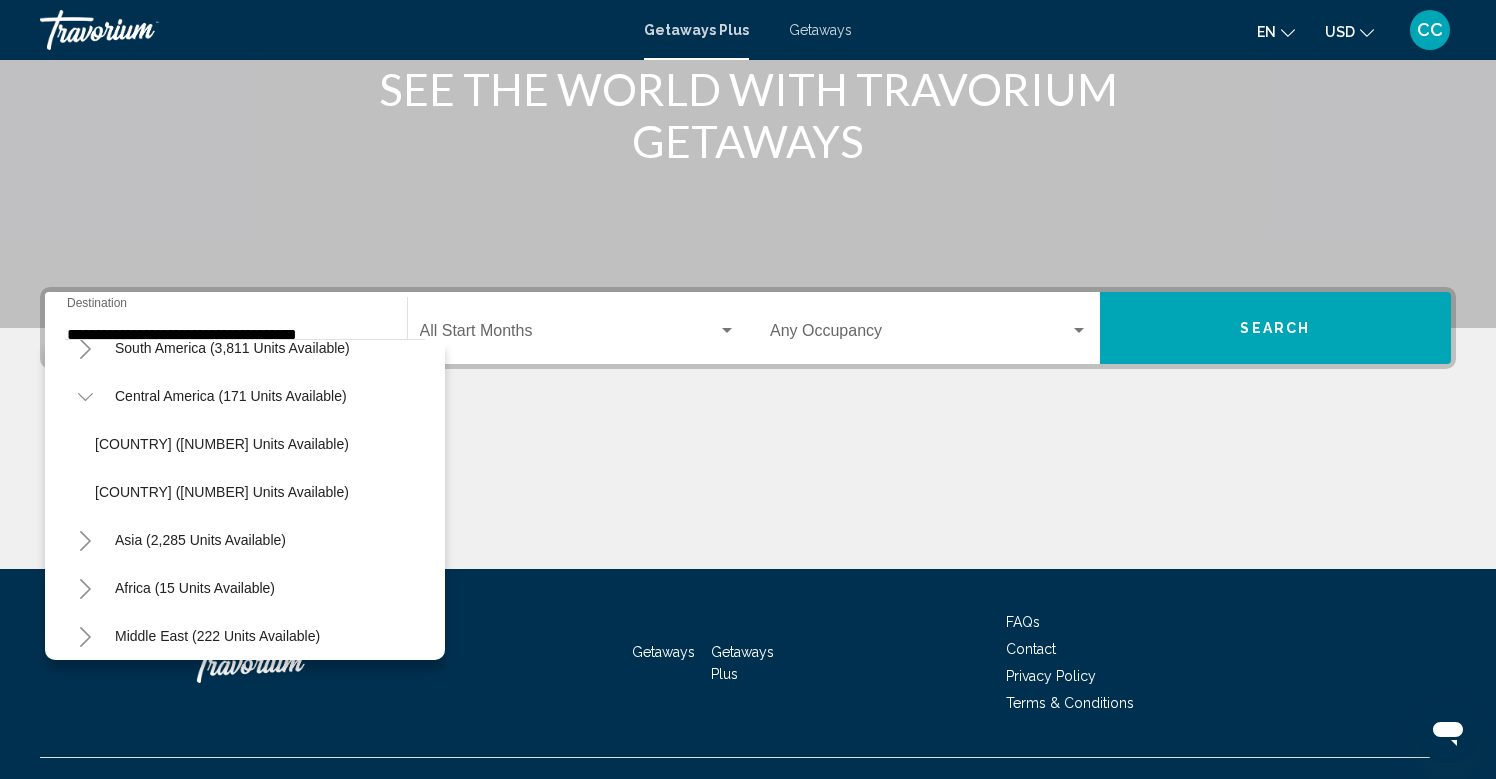 scroll, scrollTop: 420, scrollLeft: 0, axis: vertical 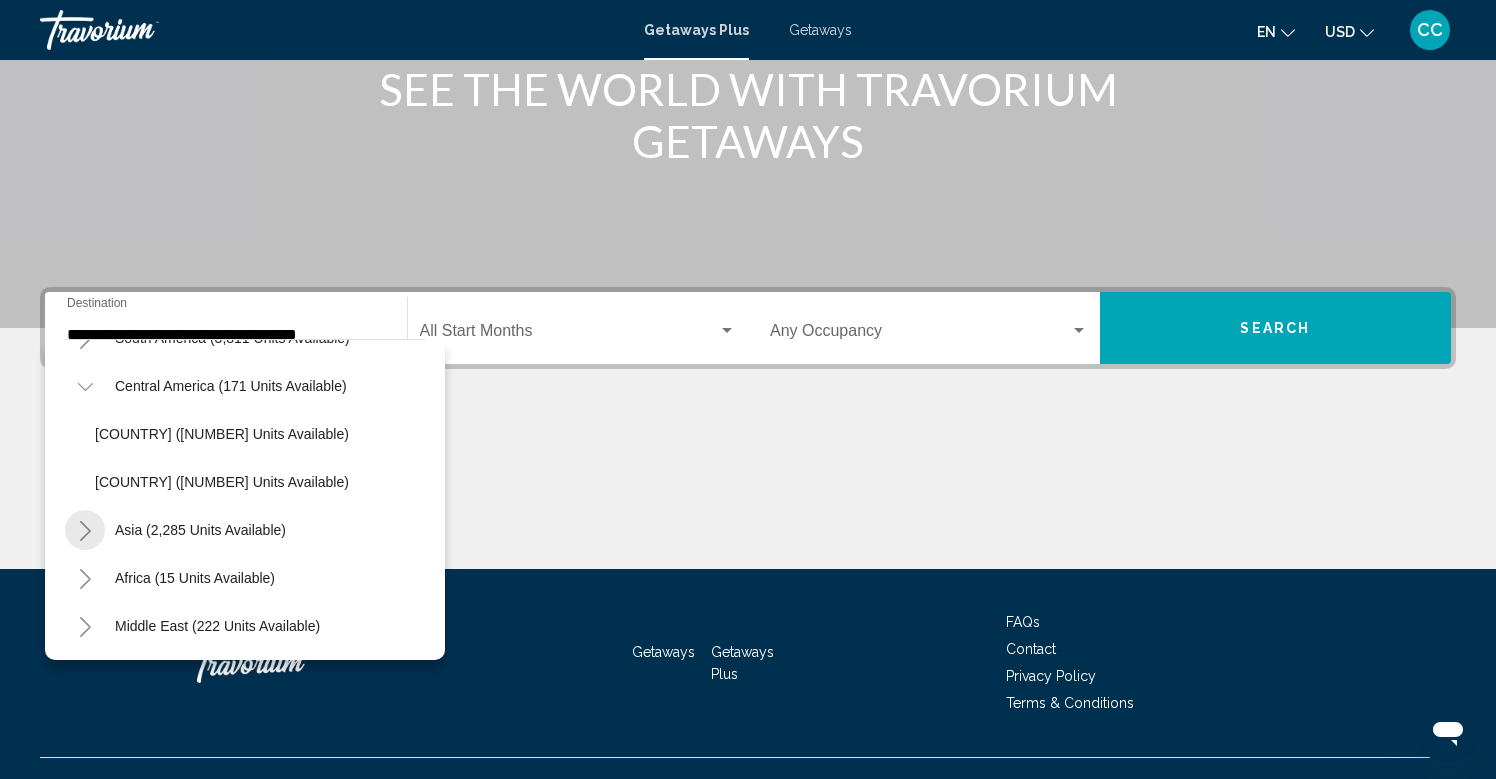 click 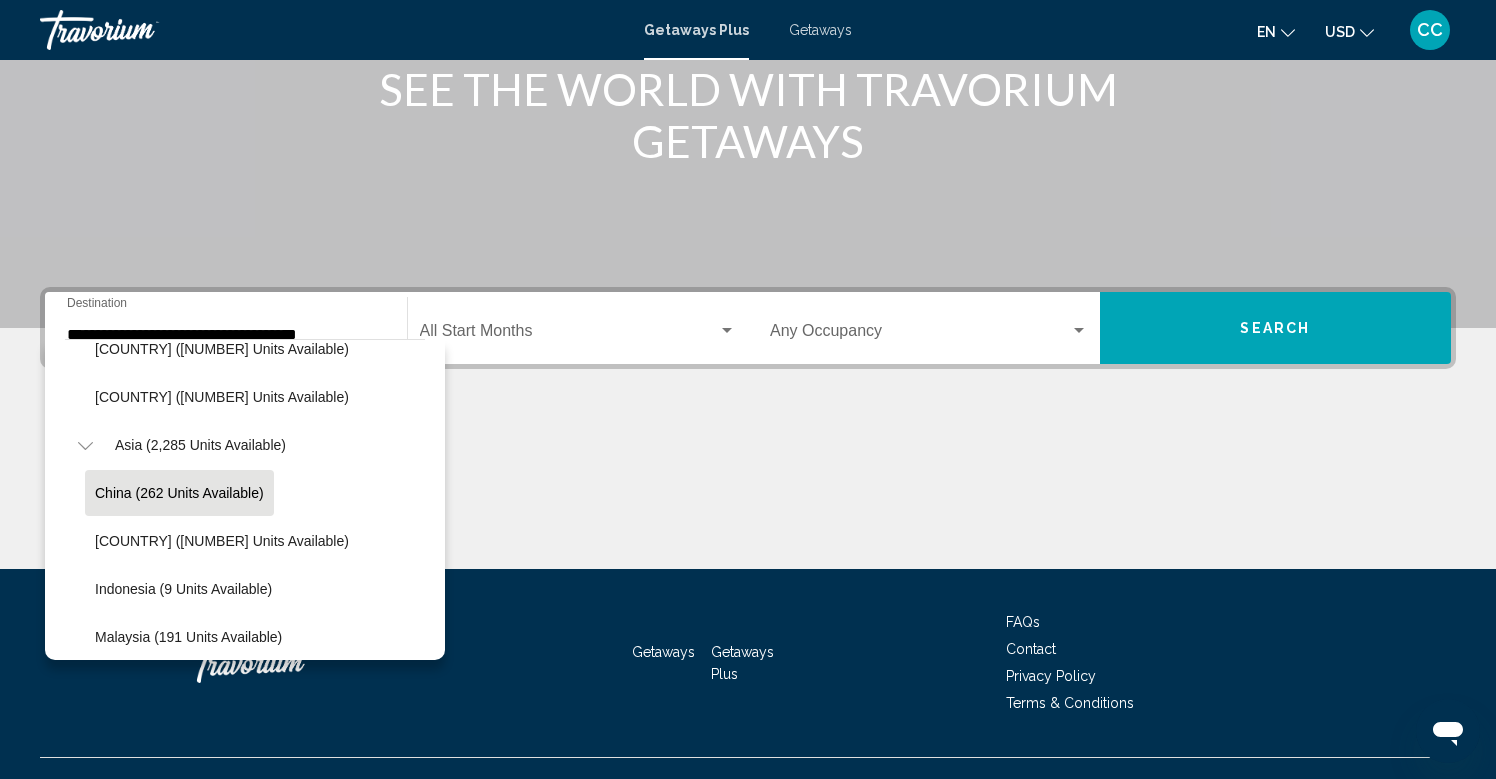 scroll, scrollTop: 515, scrollLeft: 0, axis: vertical 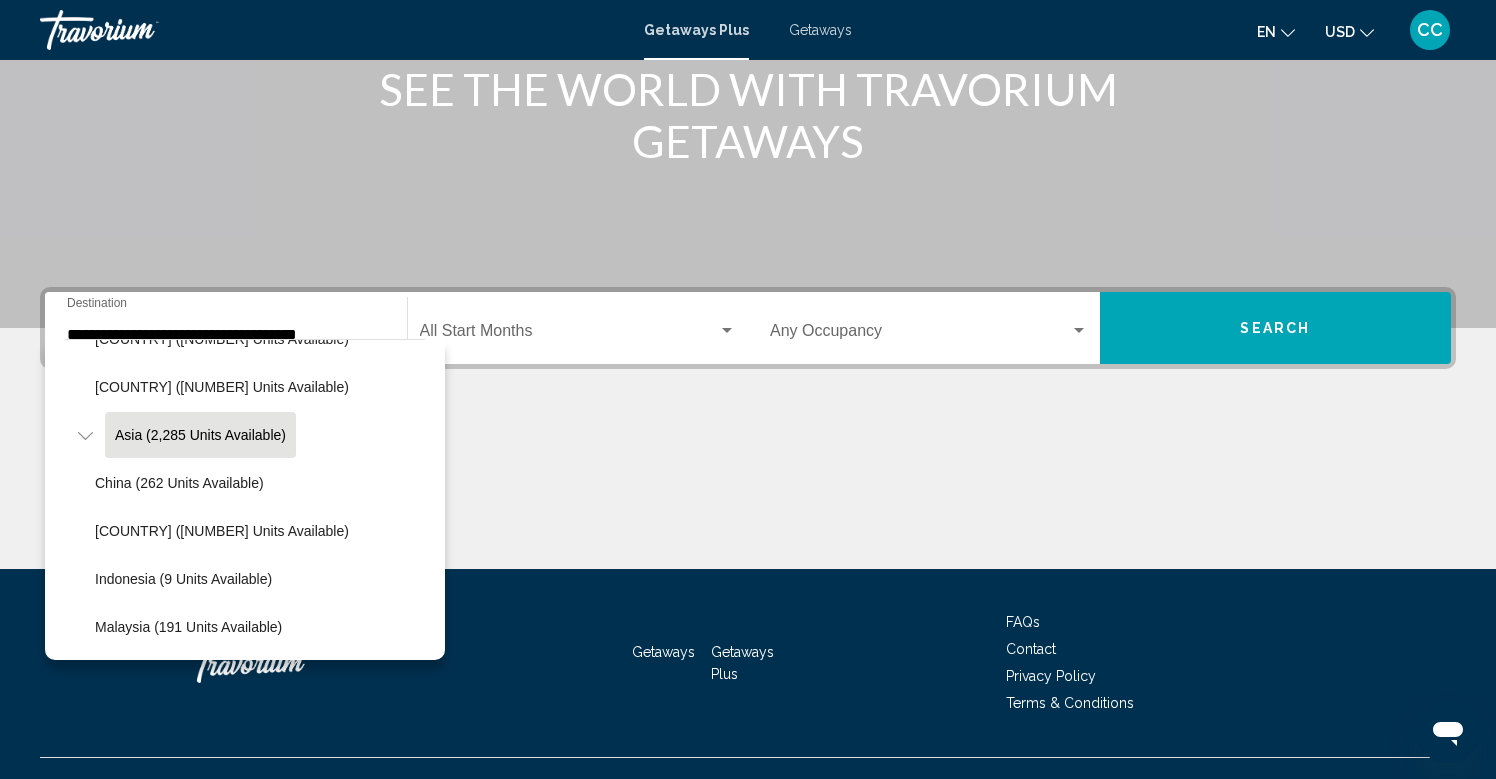click on "Asia (2,285 units available)" at bounding box center (195, 915) 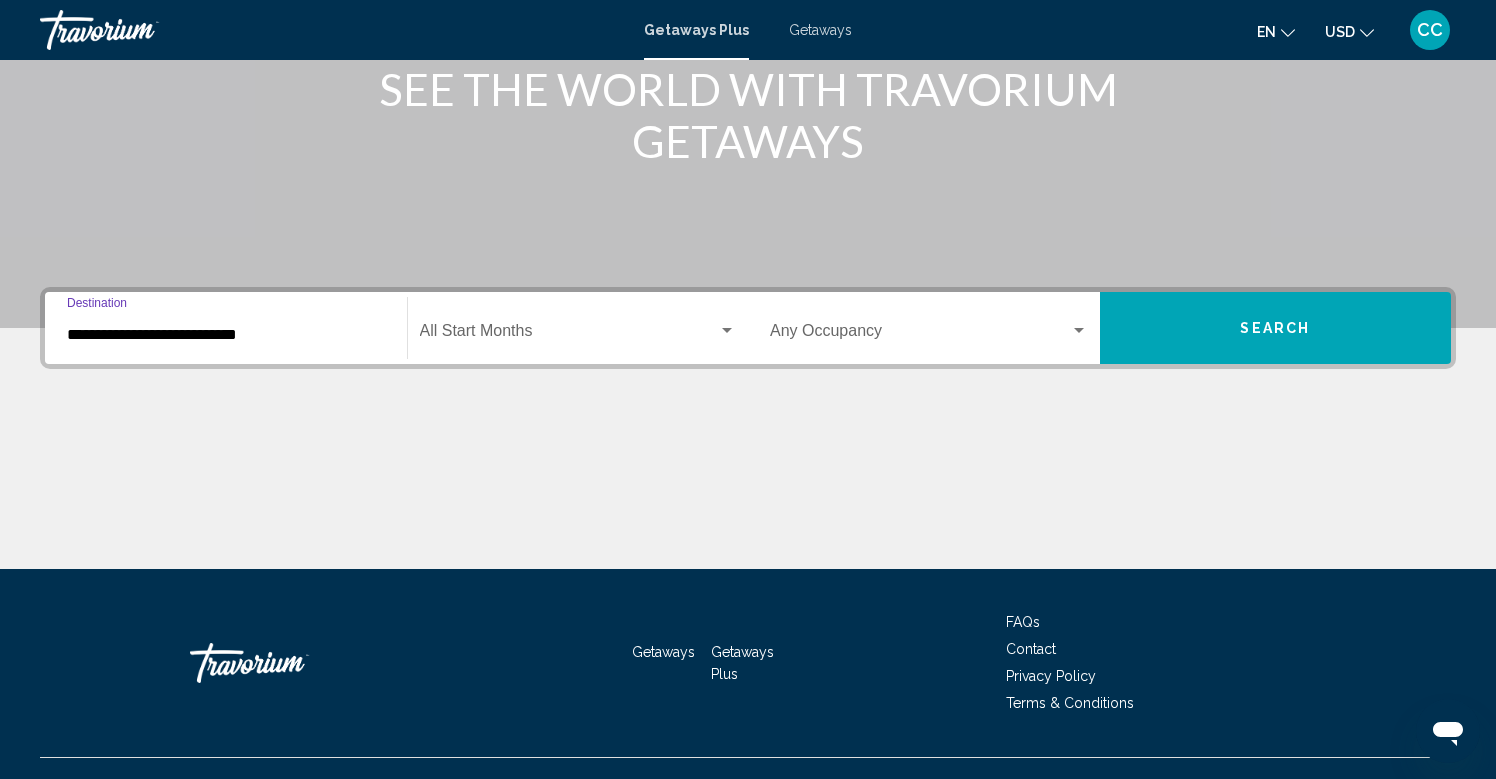 scroll, scrollTop: 307, scrollLeft: 0, axis: vertical 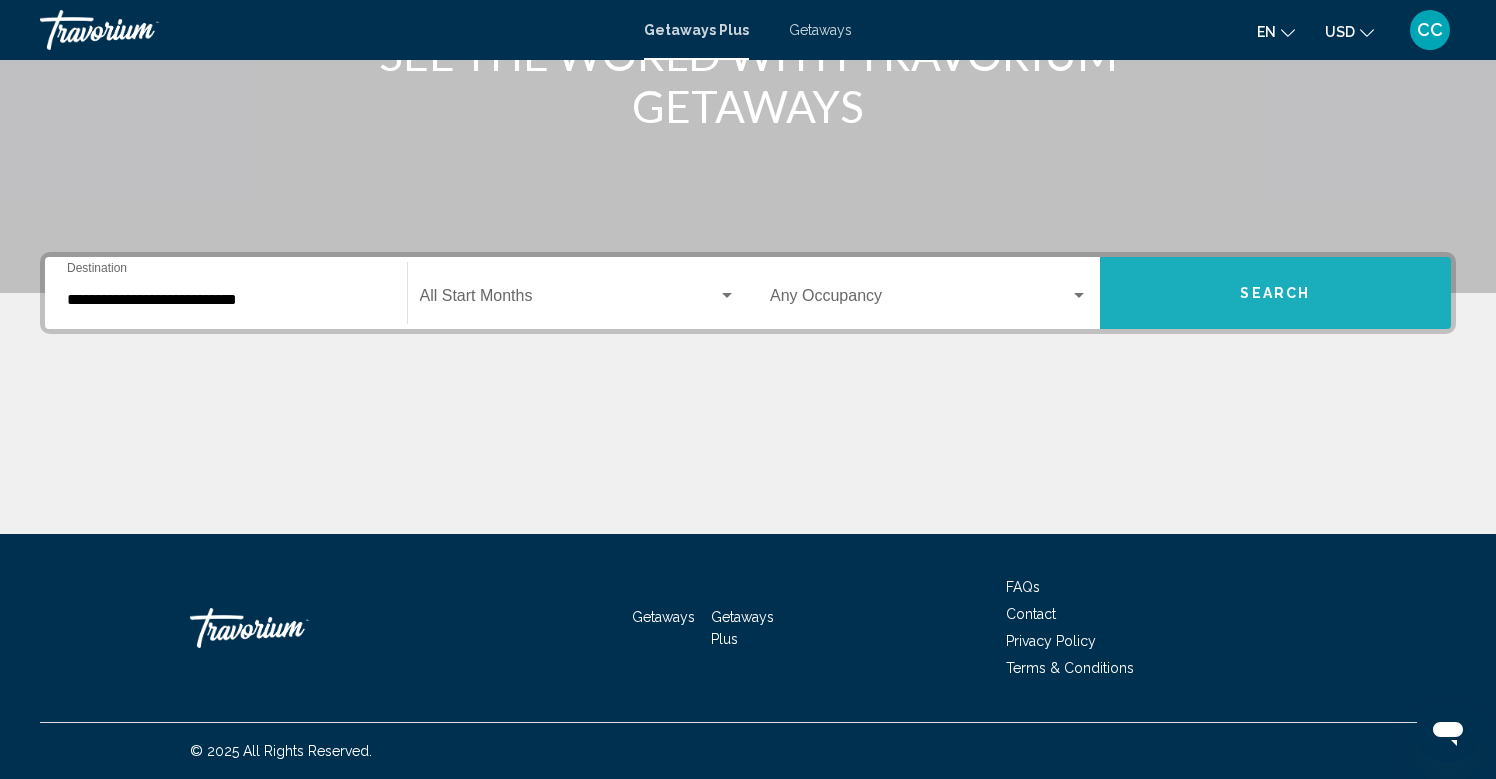 click on "Search" at bounding box center [1276, 293] 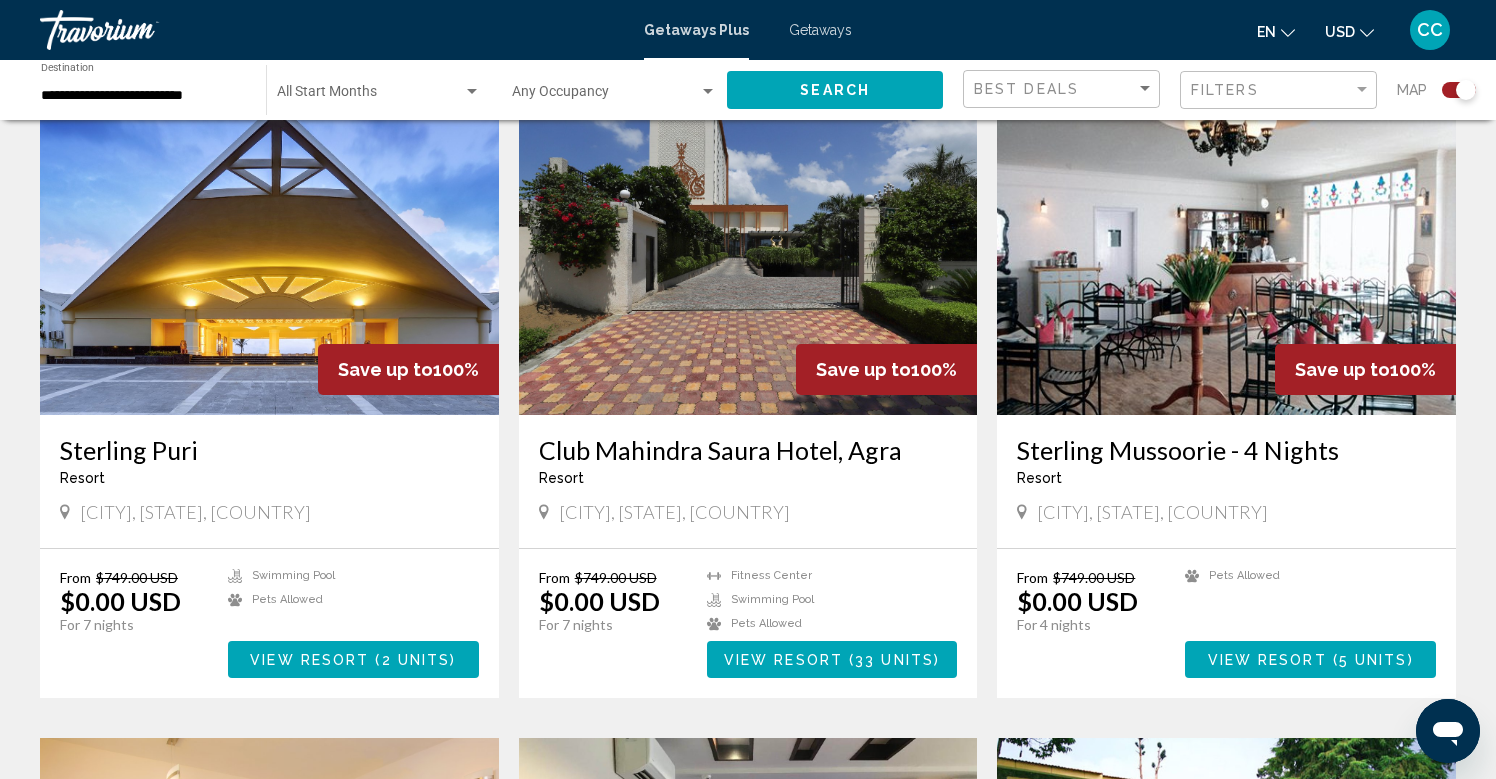 scroll, scrollTop: 2073, scrollLeft: 0, axis: vertical 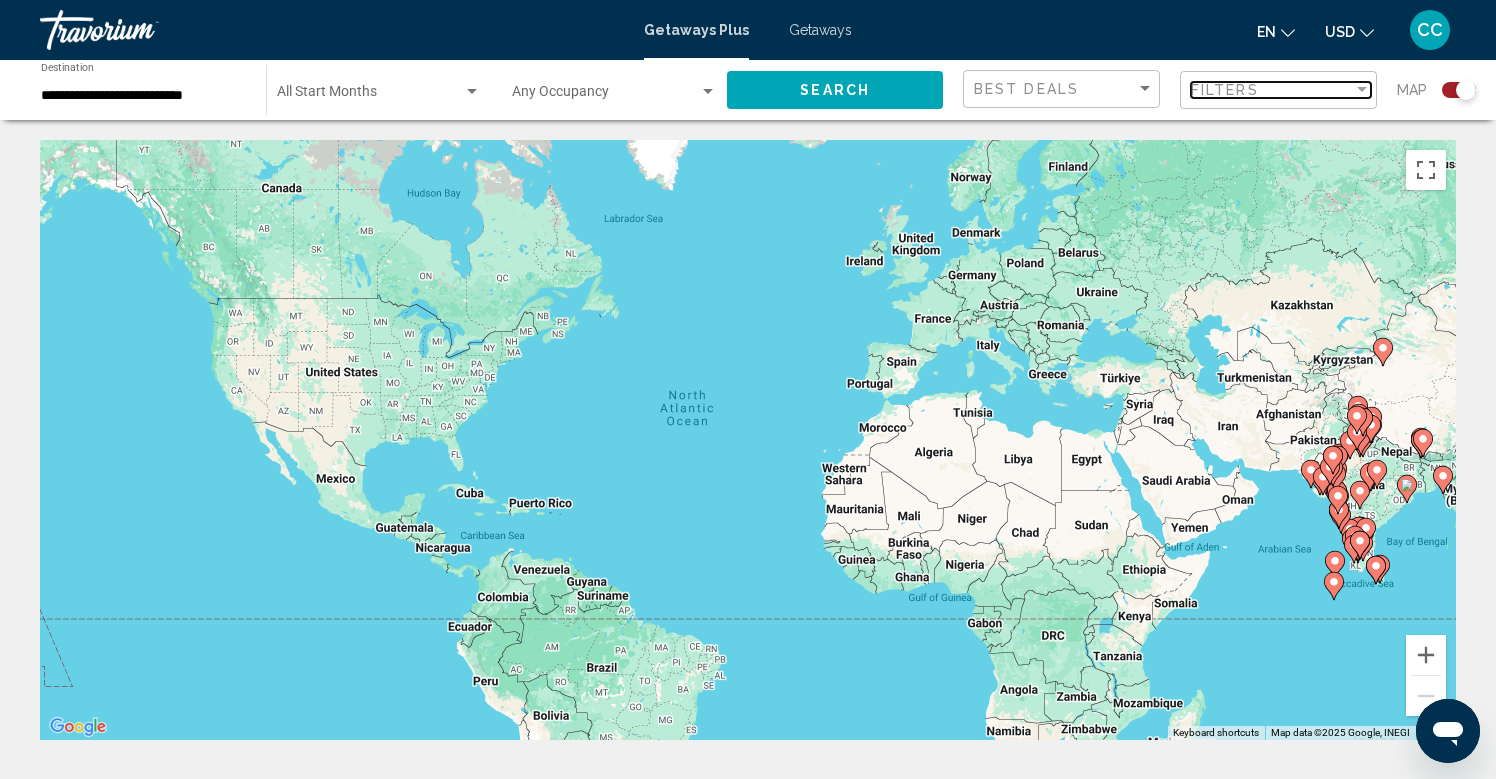 click on "Filters" at bounding box center (1225, 90) 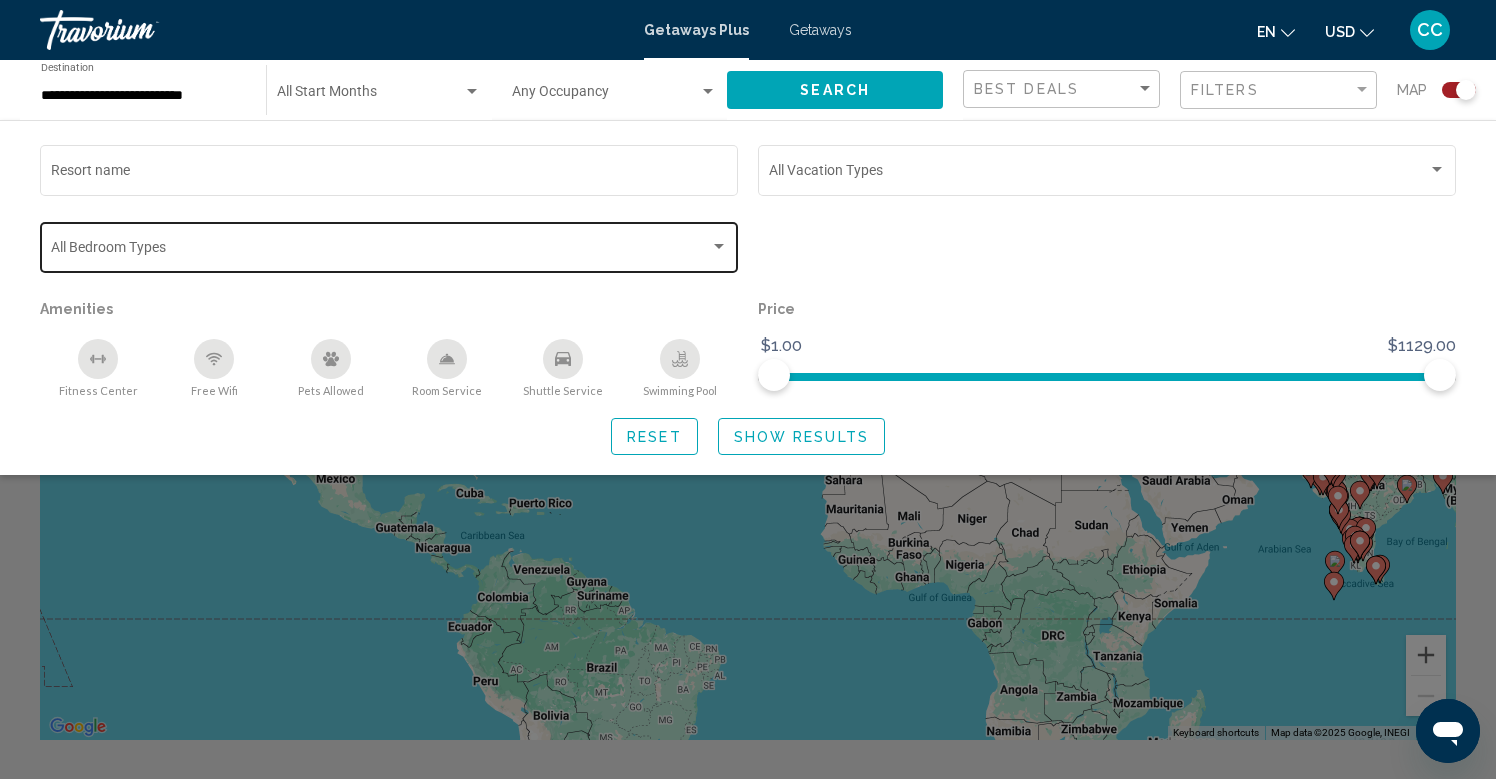 click at bounding box center (380, 251) 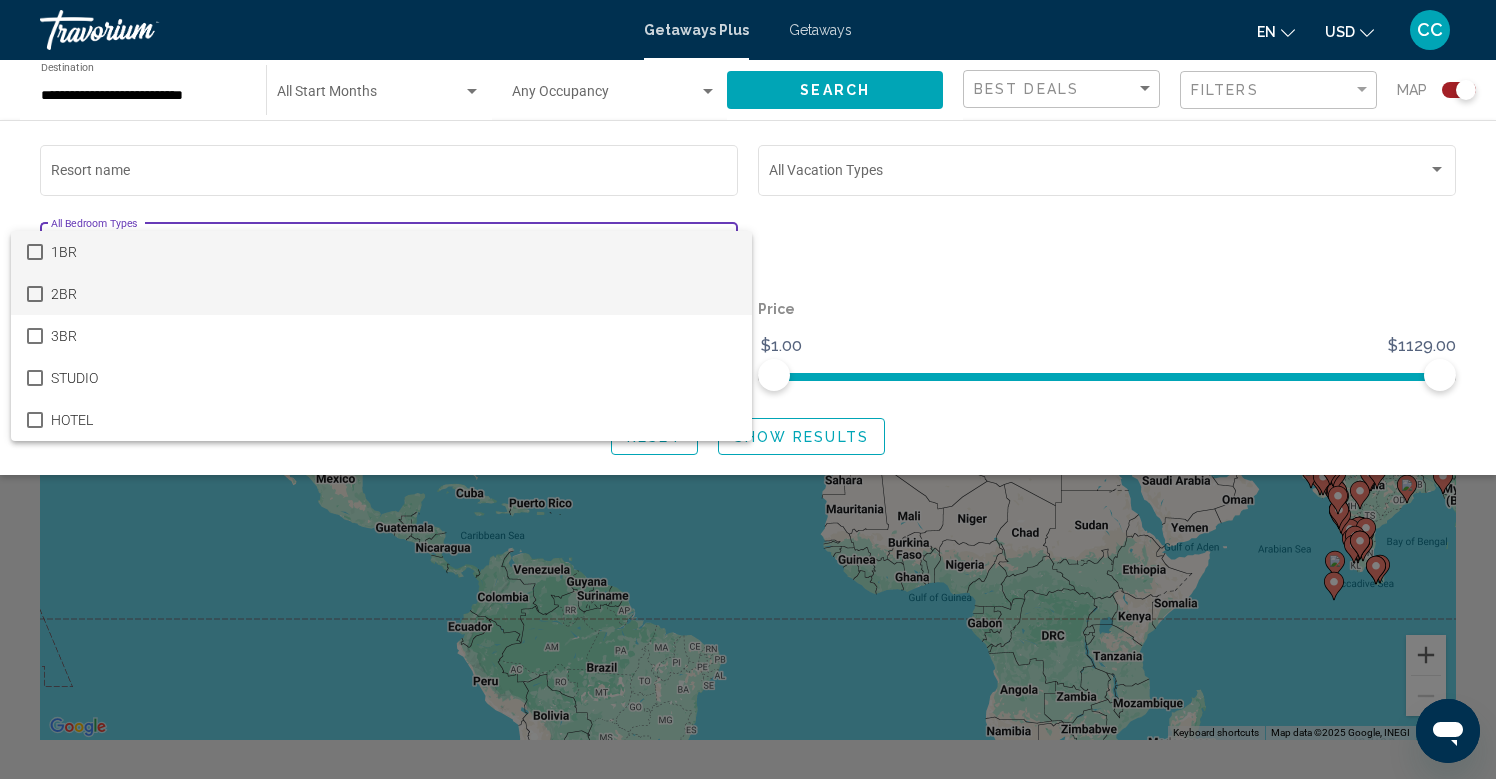 click at bounding box center (35, 294) 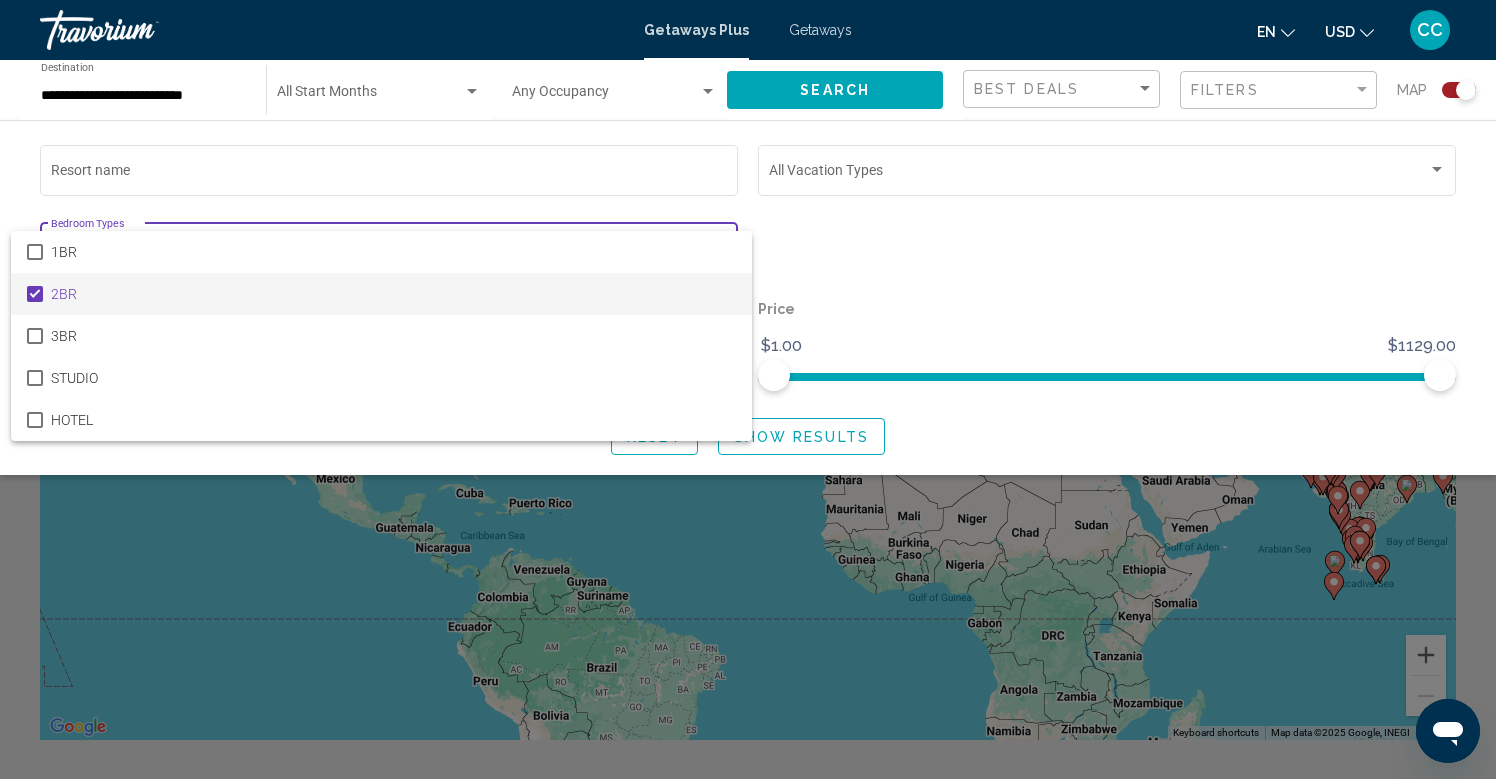 click at bounding box center (748, 389) 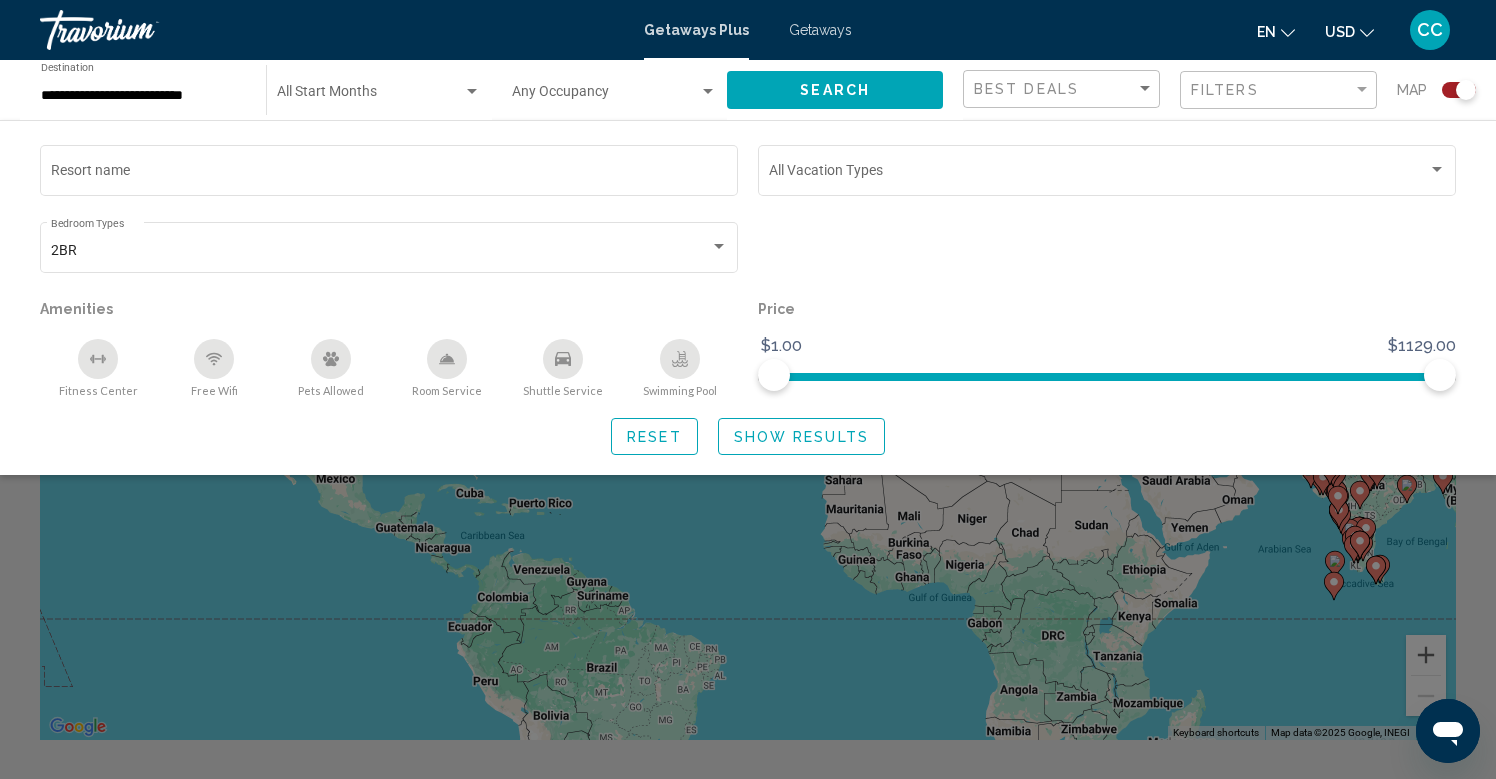 click on "Search" 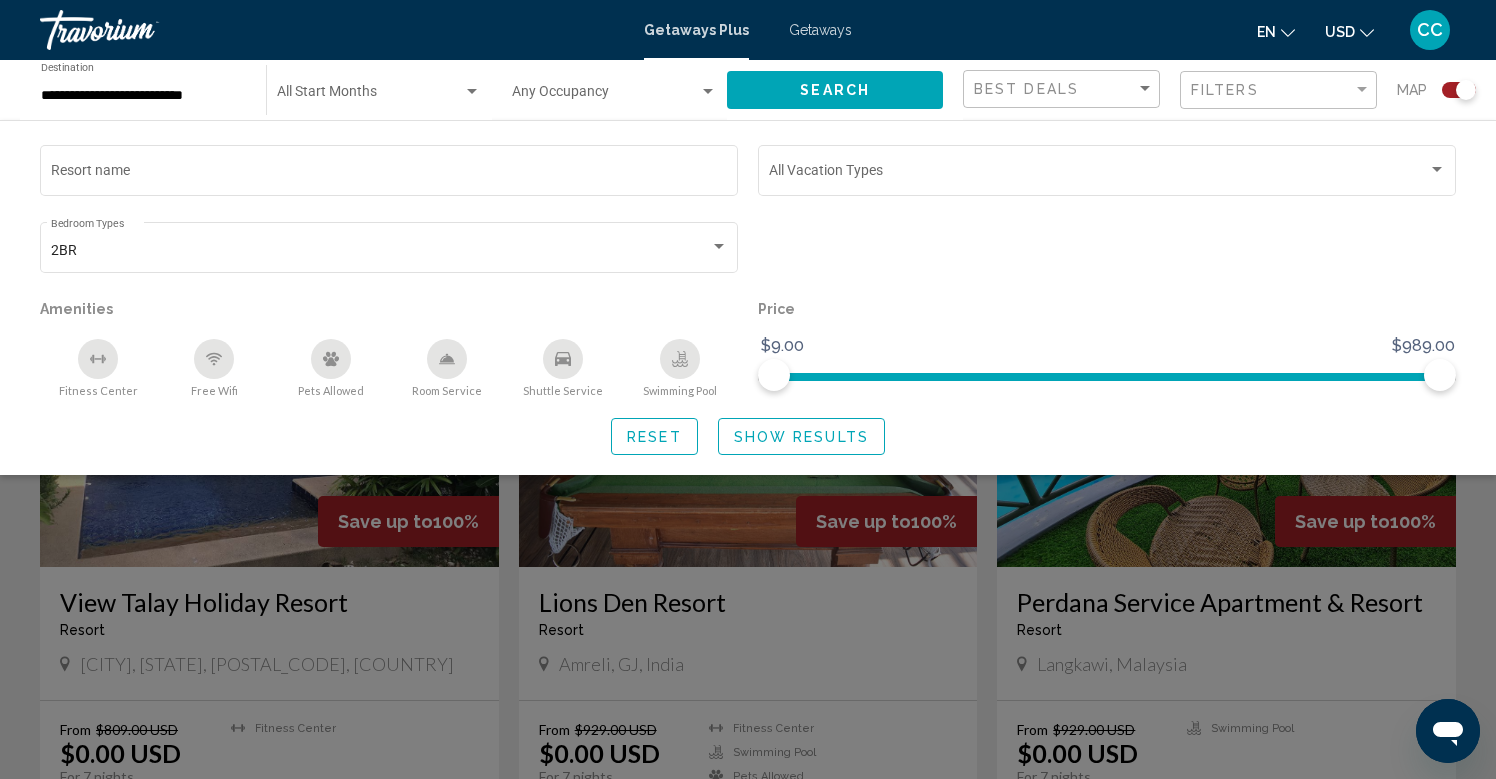 click on "Price" 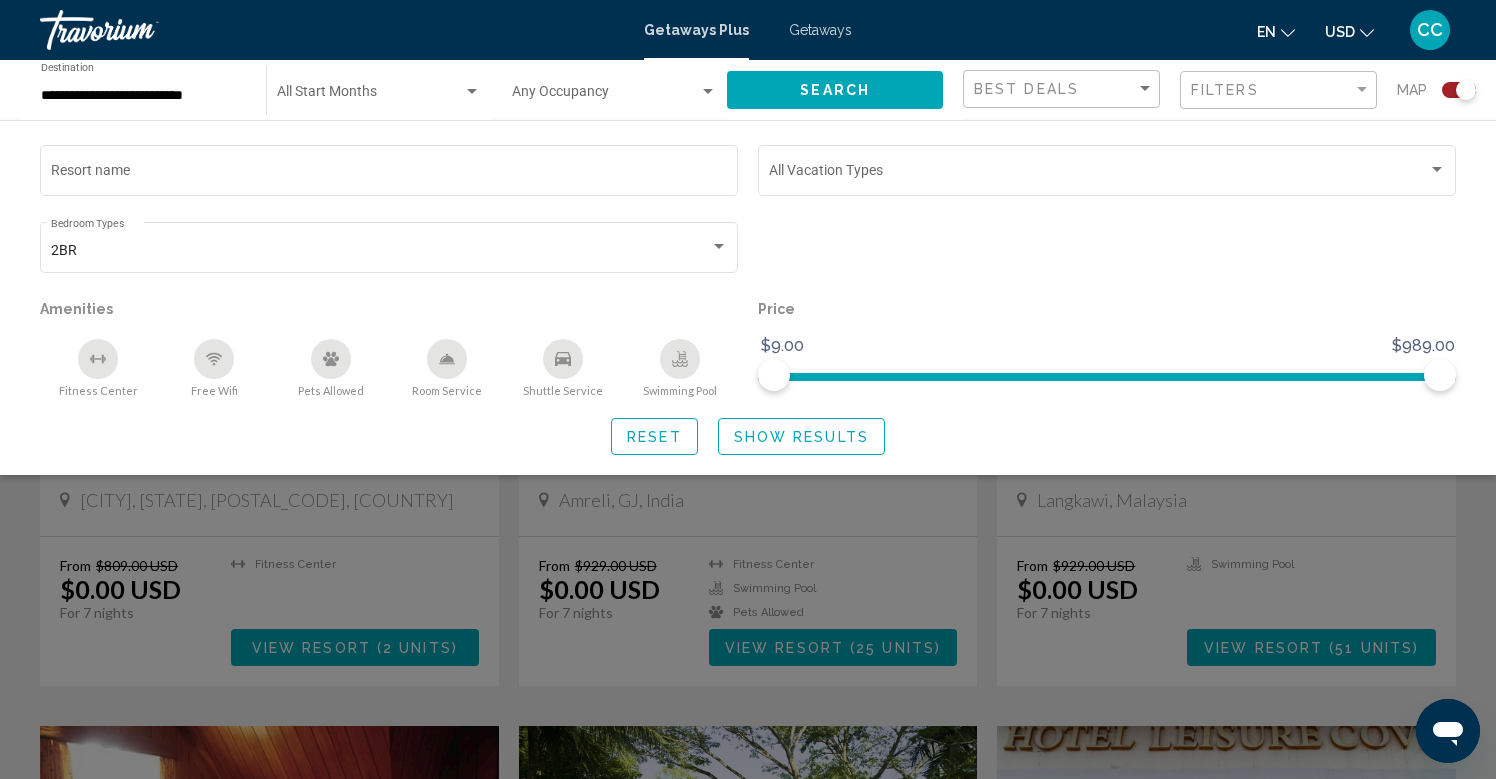 scroll, scrollTop: 636, scrollLeft: 0, axis: vertical 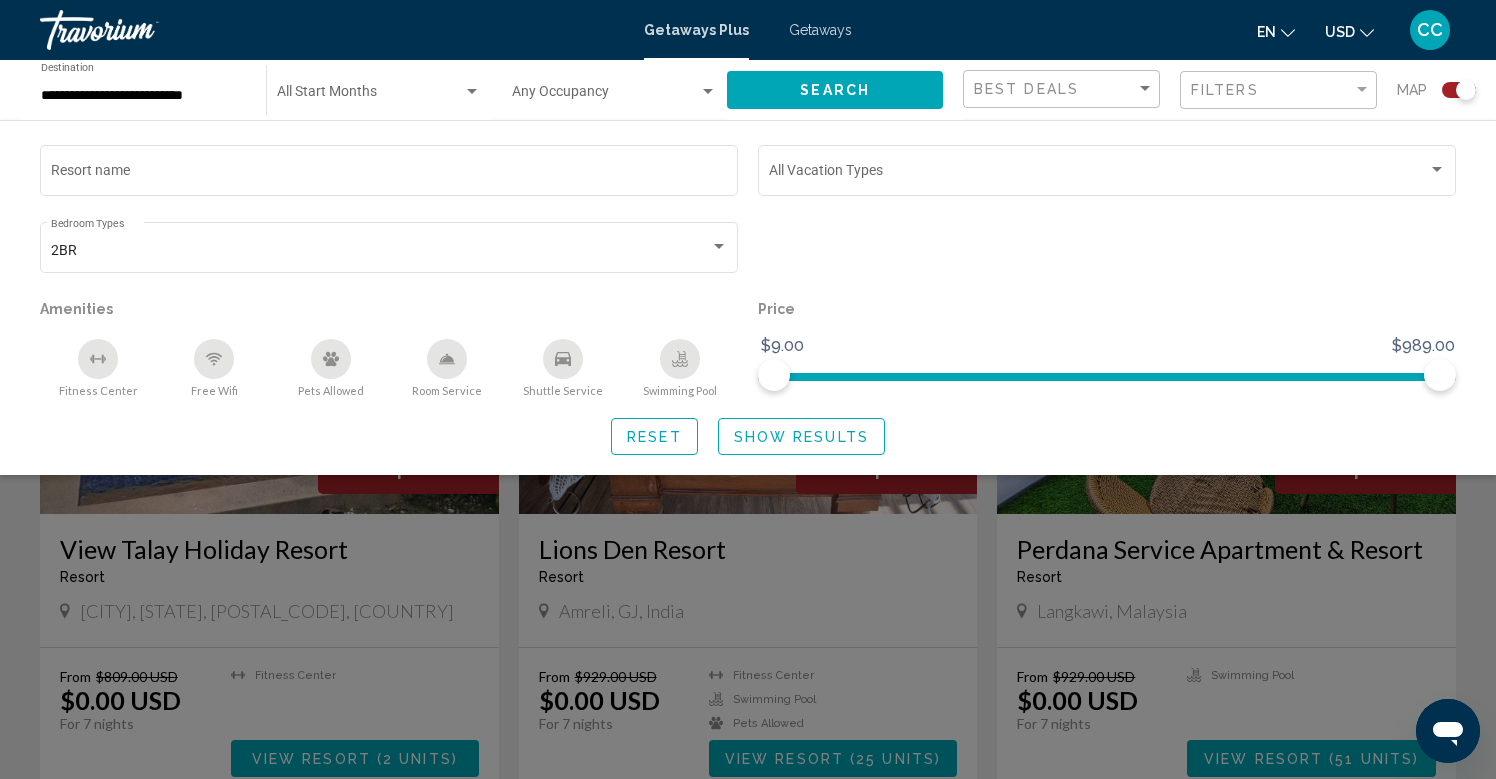 click on "Getaways Plus  Getaways en
English Español Français Italiano Português русский USD
USD ($) MXN (Mex$) CAD (Can$) GBP (£) EUR (€) AUD (A$) NZD (NZ$) CNY (CN¥) CC Login" at bounding box center [748, 30] 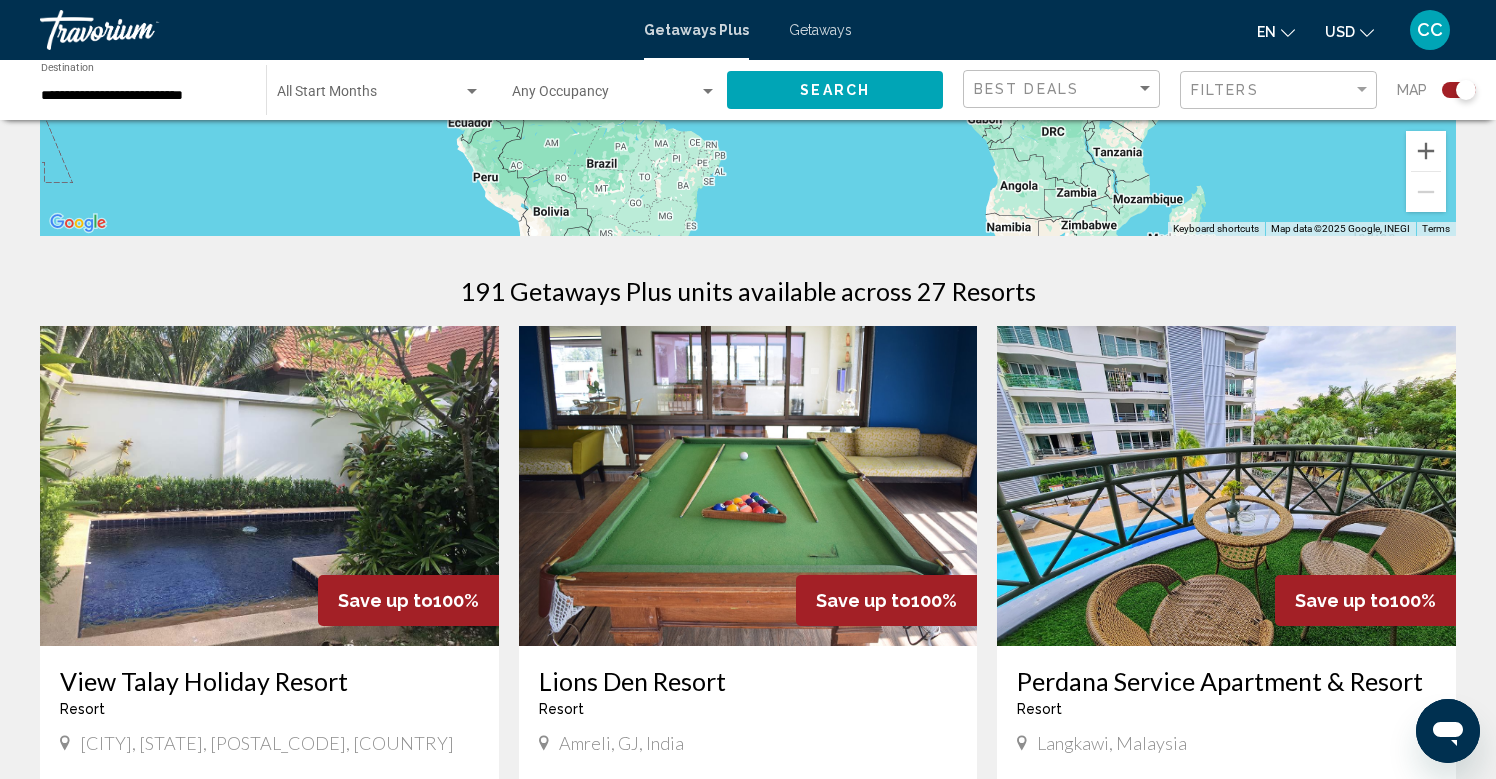scroll, scrollTop: 426, scrollLeft: 0, axis: vertical 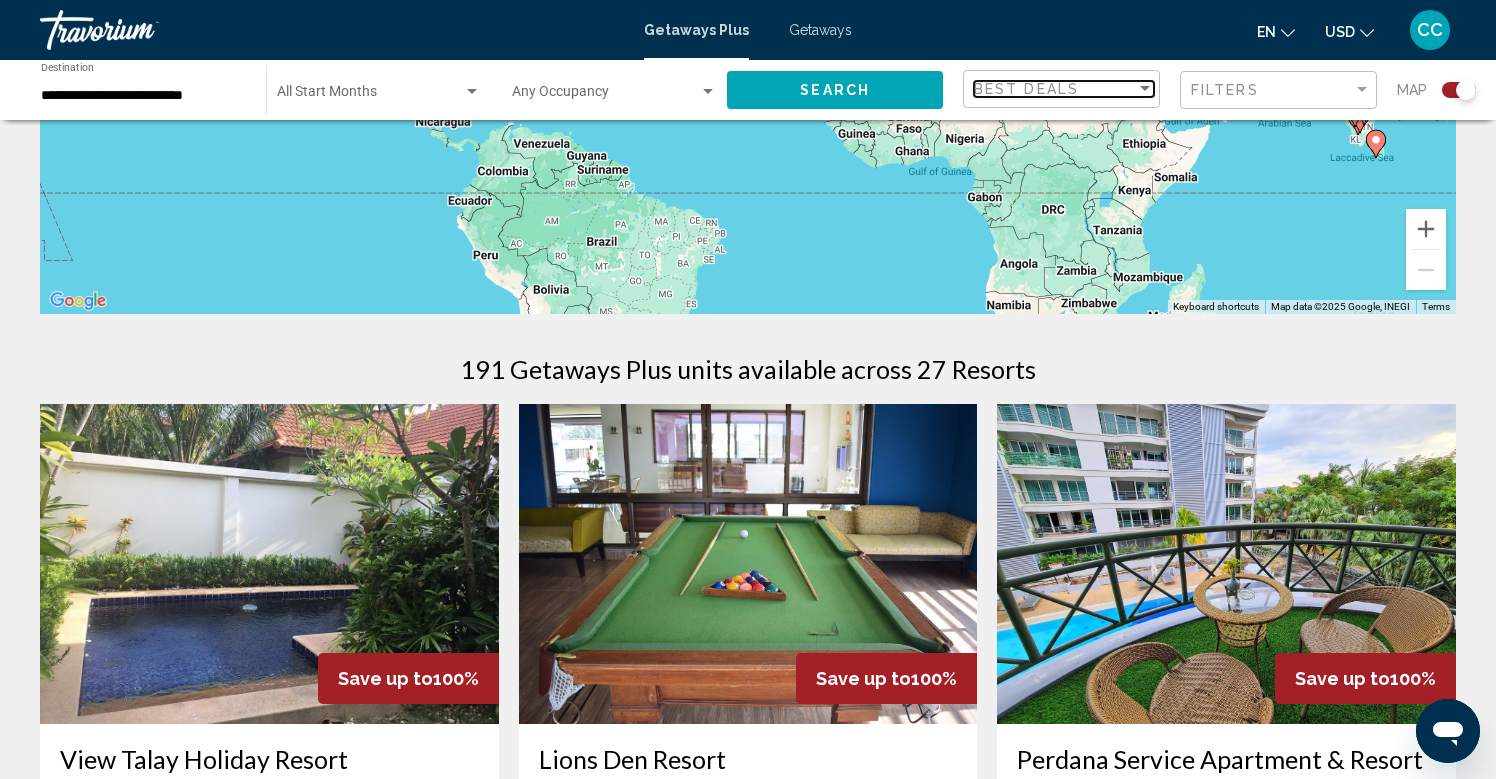 click at bounding box center [1145, 88] 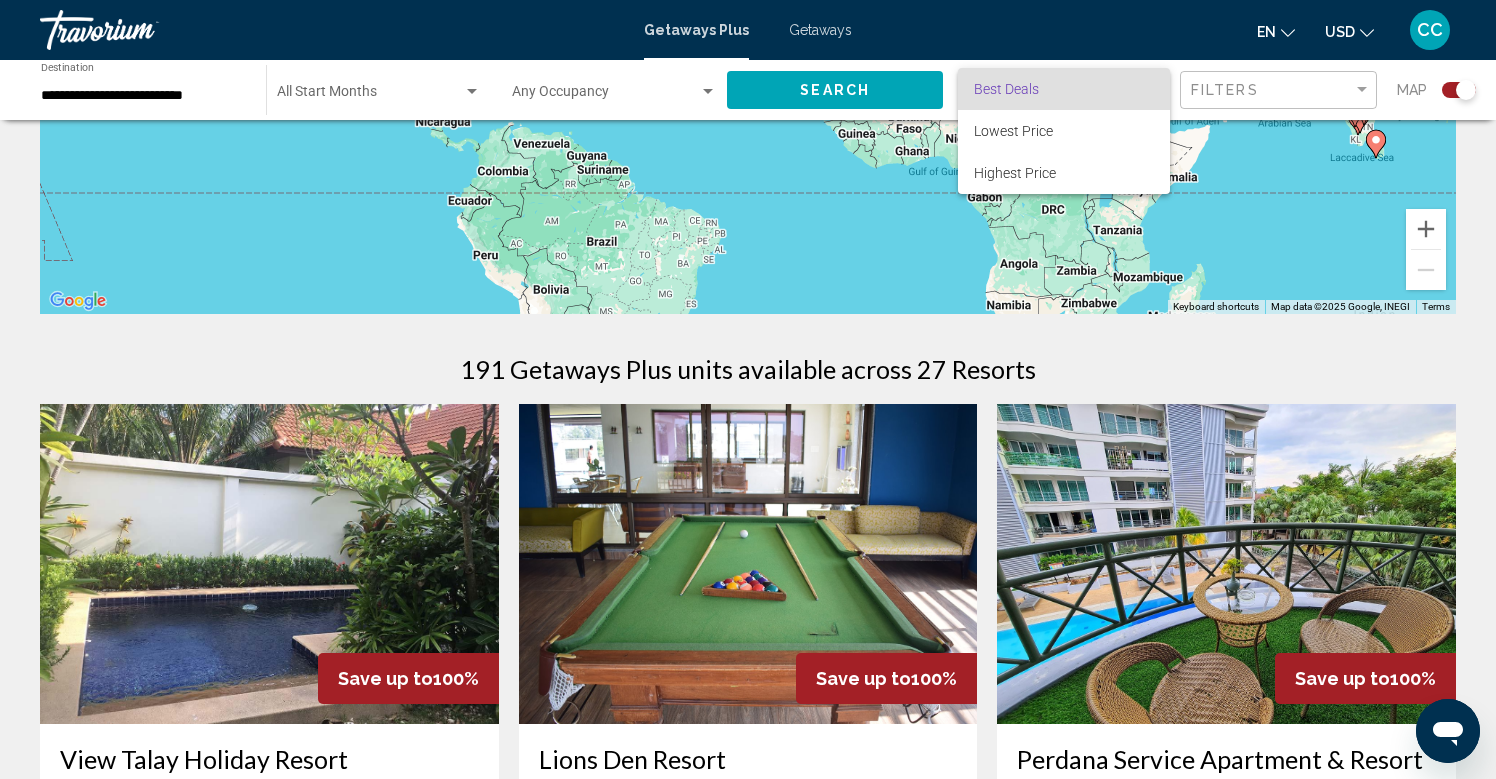 click at bounding box center (748, 389) 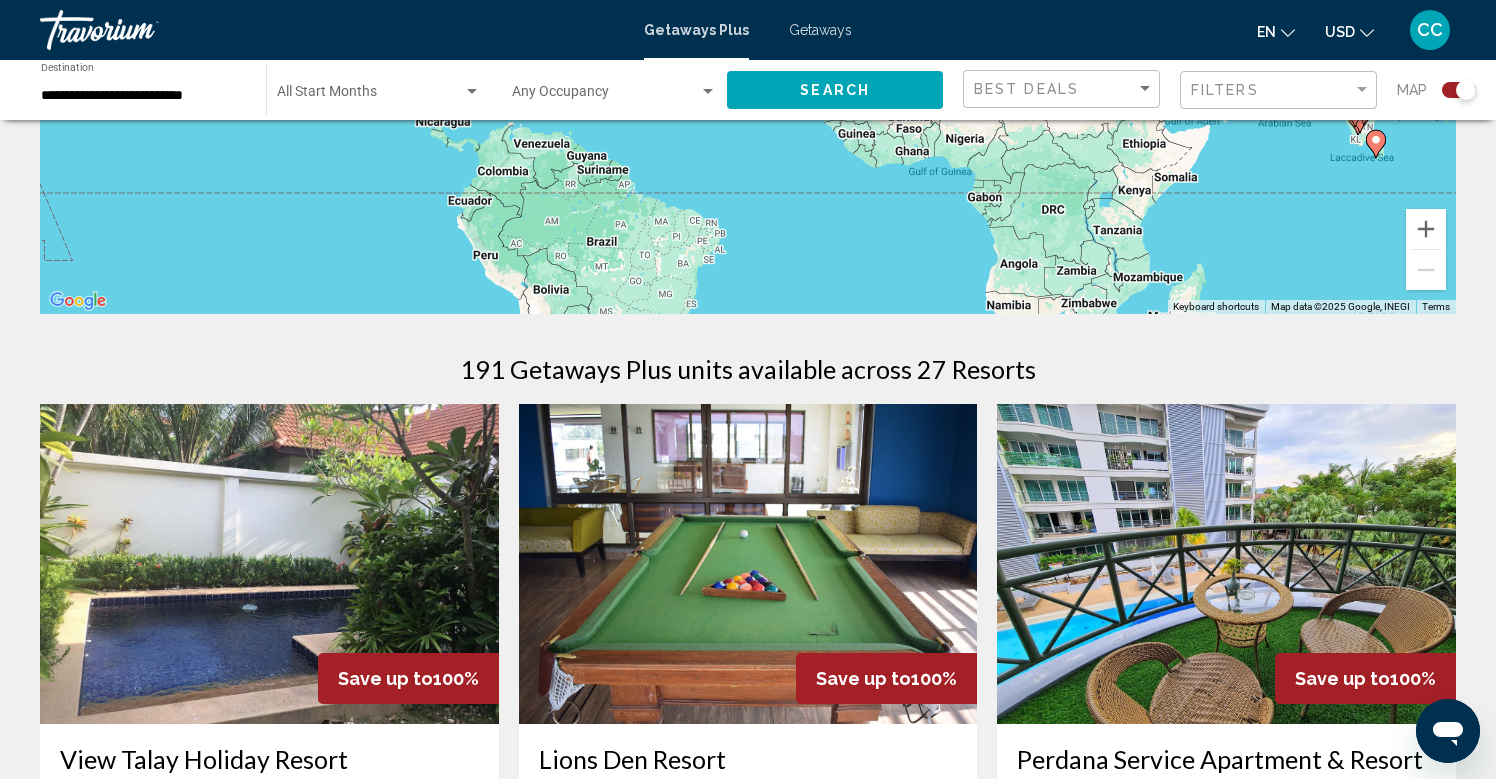 click on "Filters" 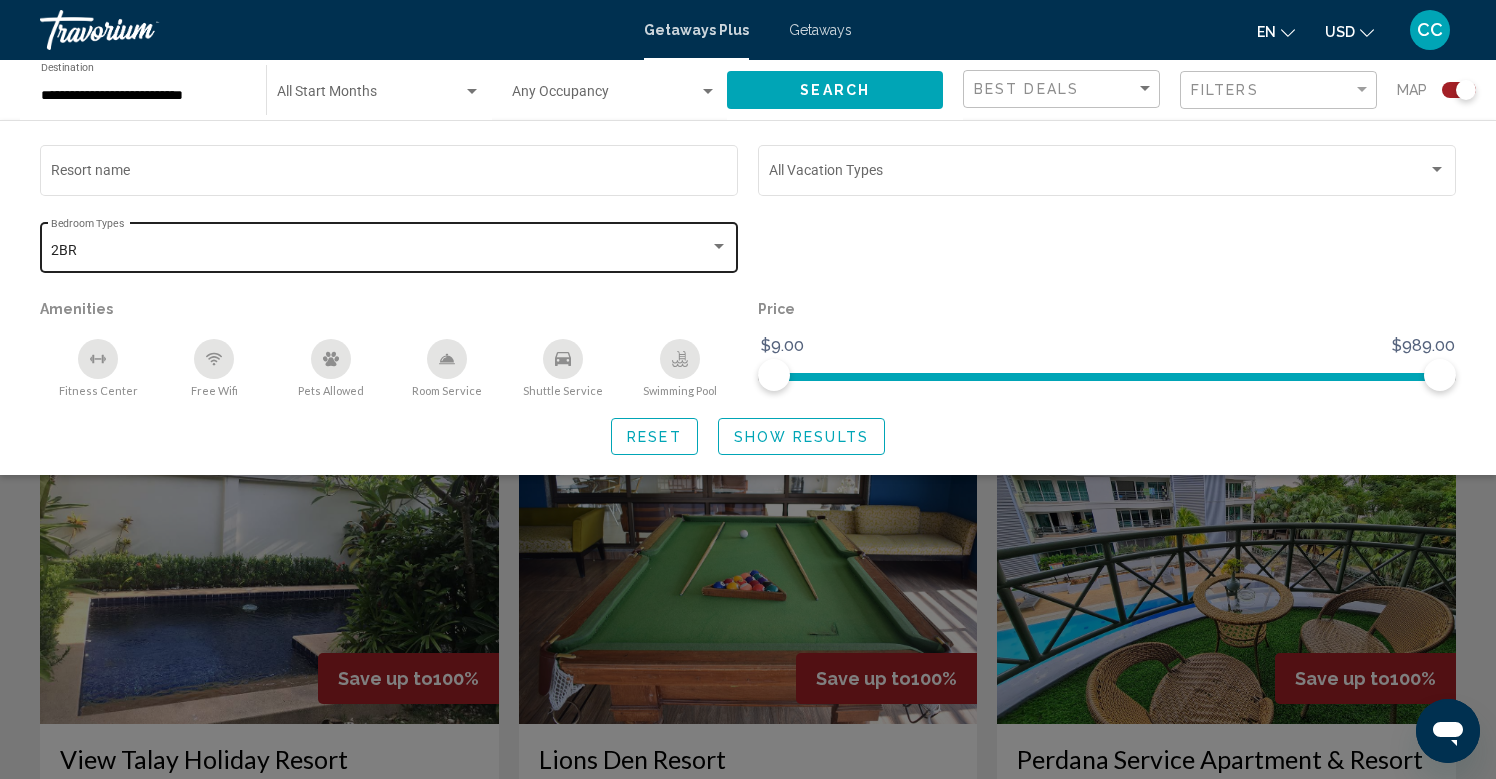 click on "2BR Bedroom Types All Bedroom Types" 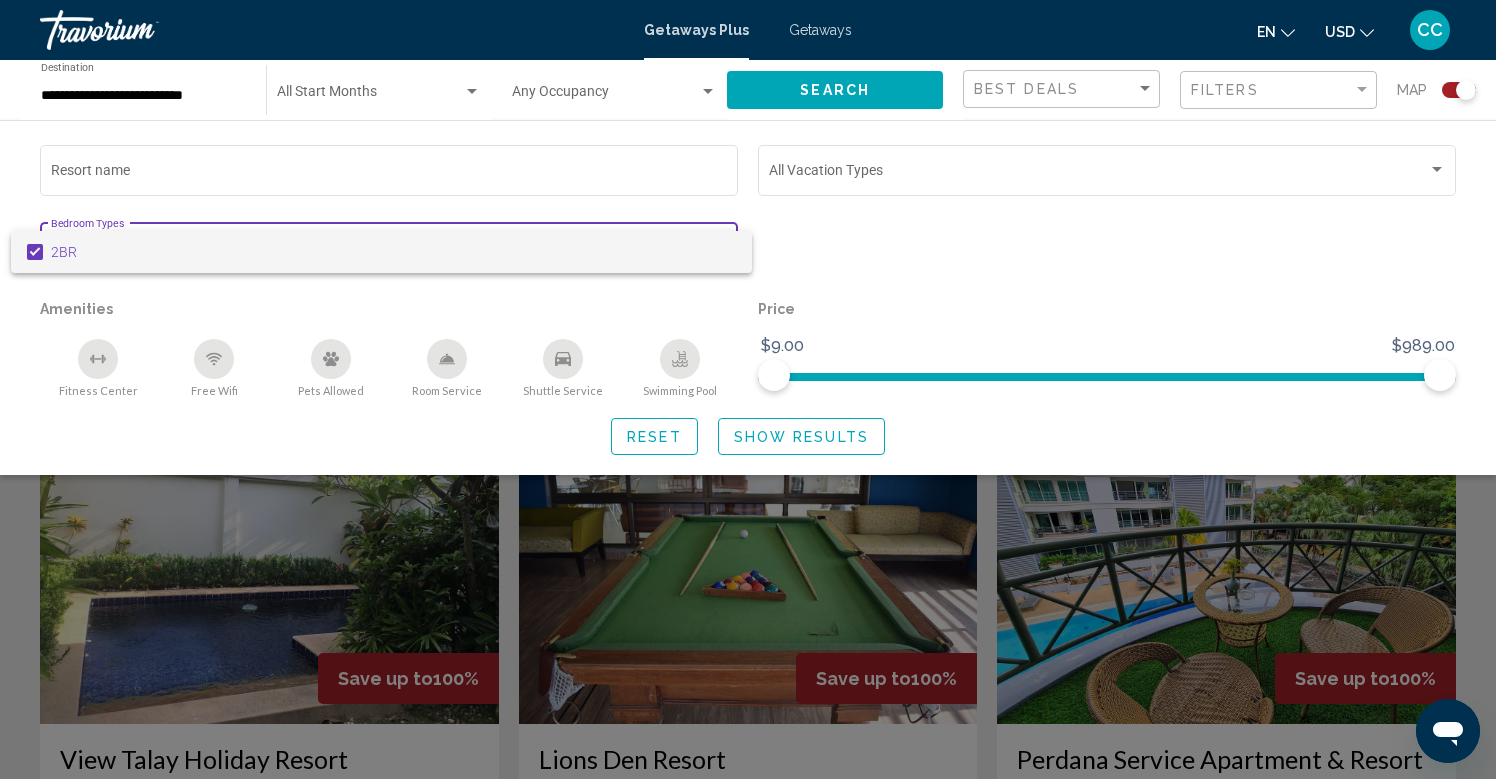 click on "2BR" at bounding box center (393, 252) 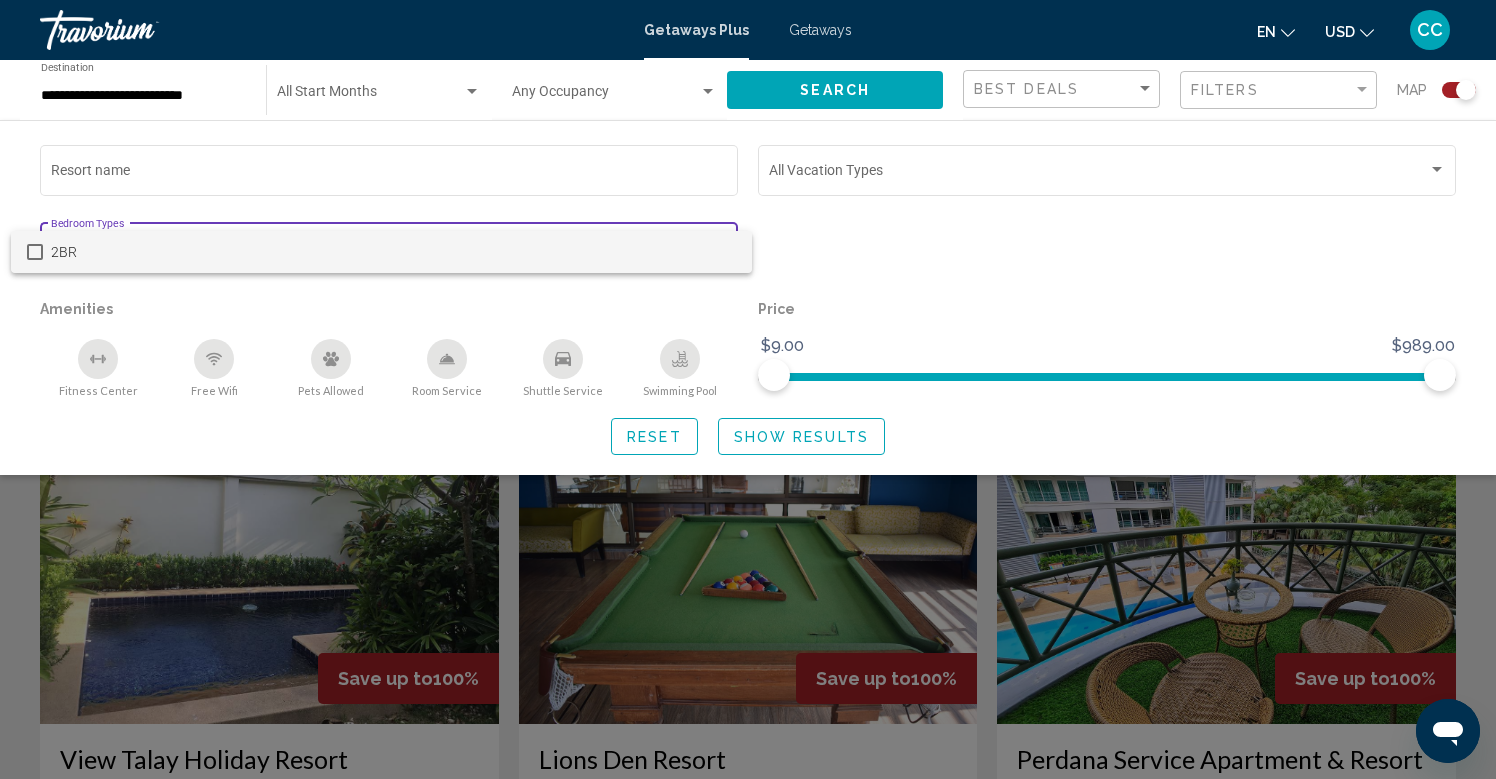 click on "2BR" at bounding box center (393, 252) 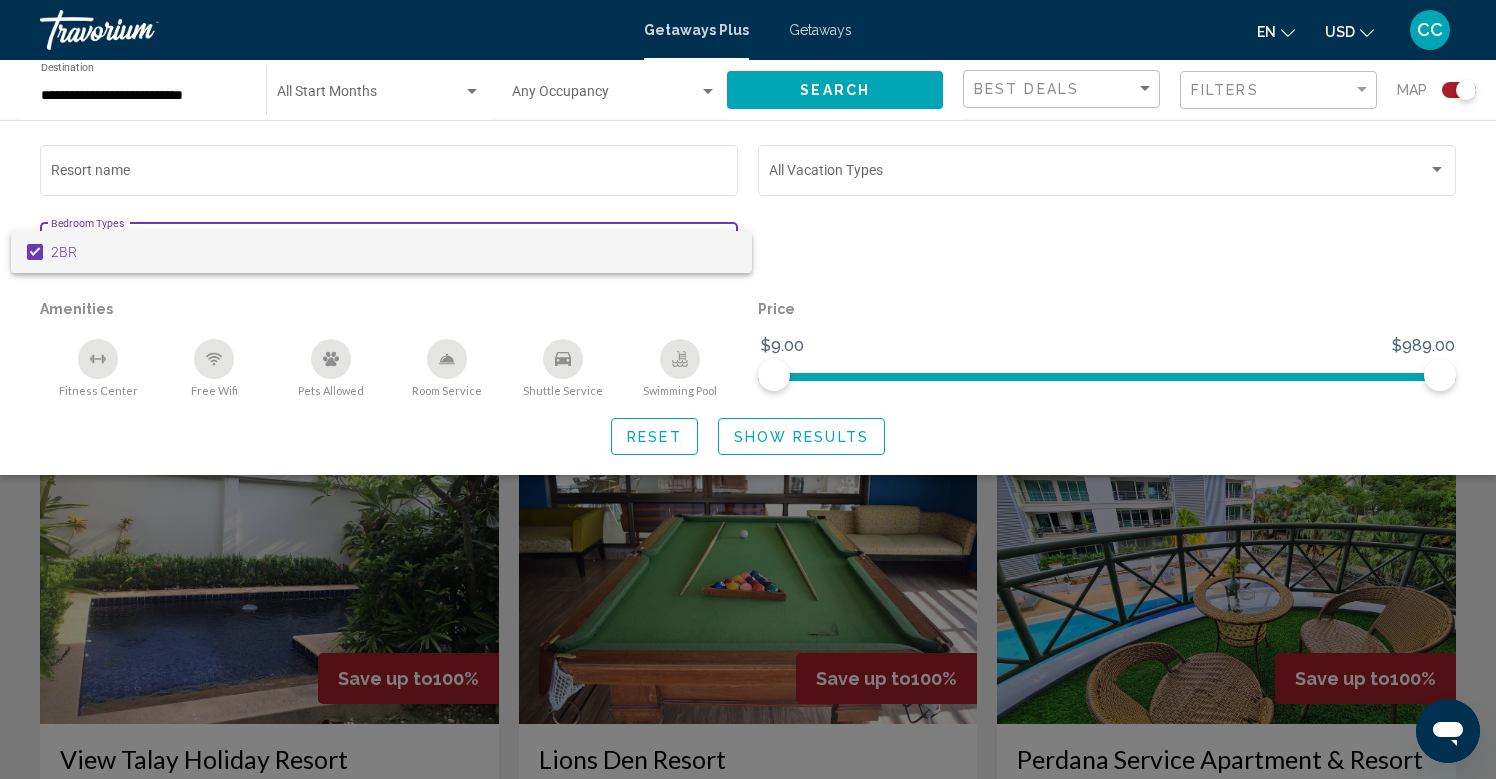 click at bounding box center (748, 389) 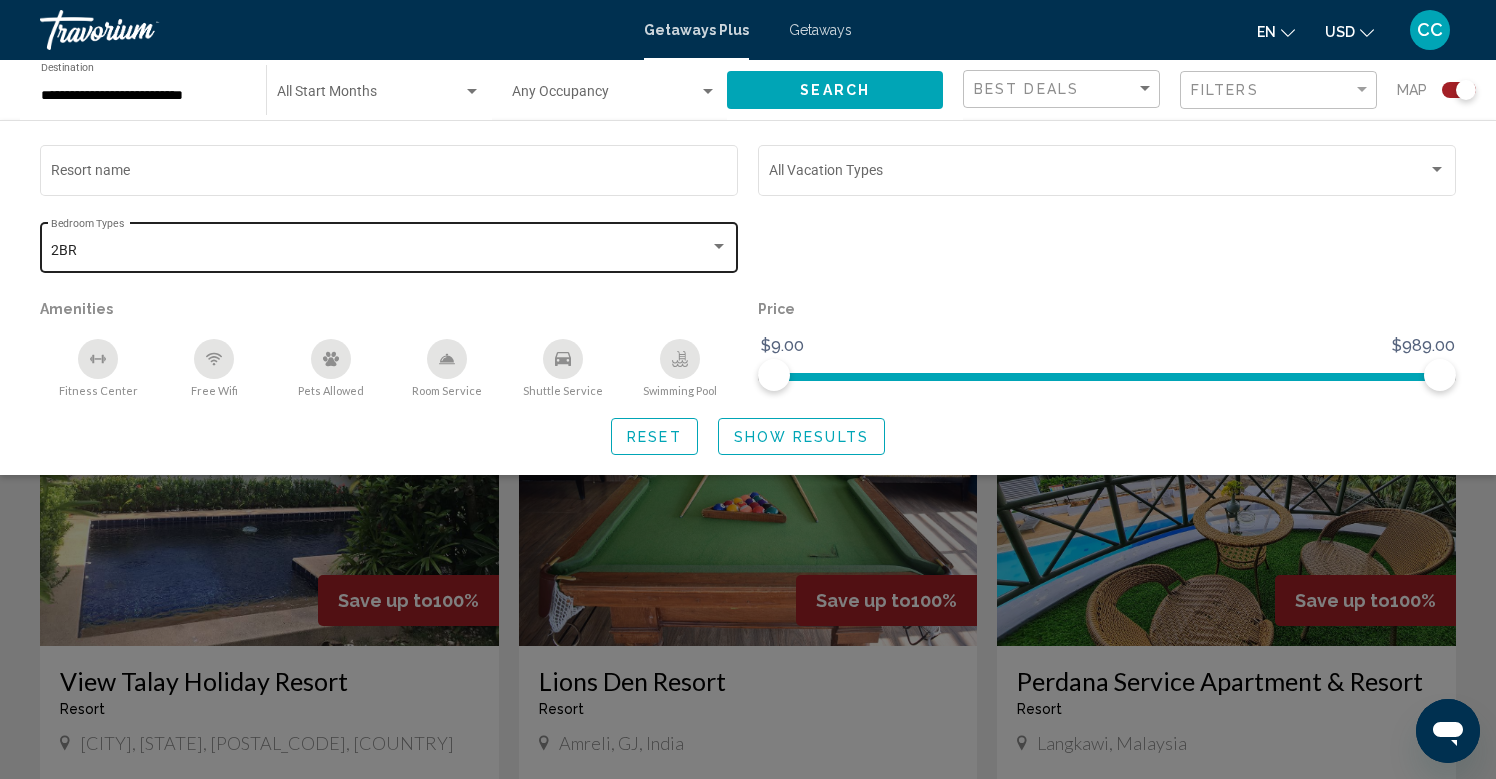 scroll, scrollTop: 525, scrollLeft: 0, axis: vertical 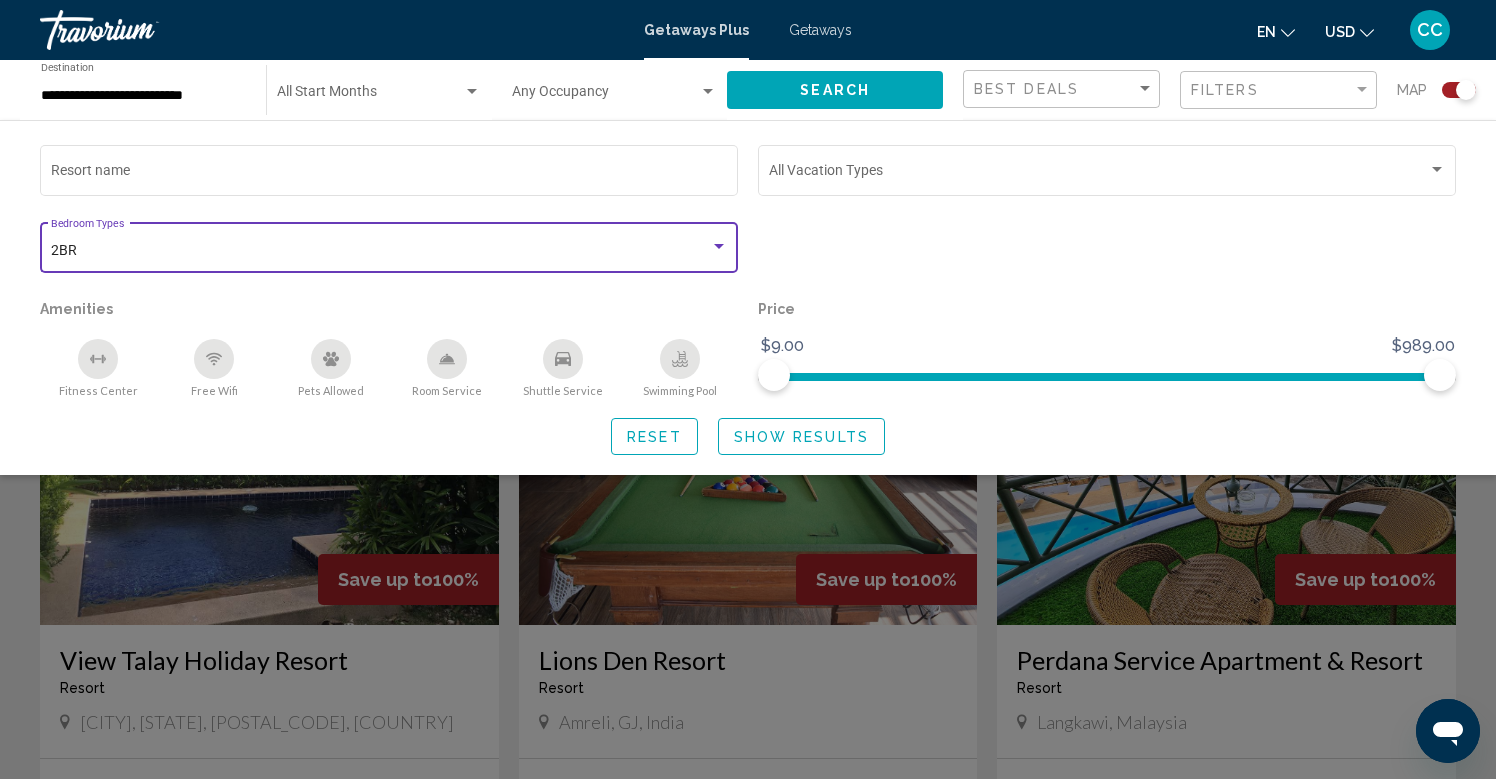 click at bounding box center [719, 246] 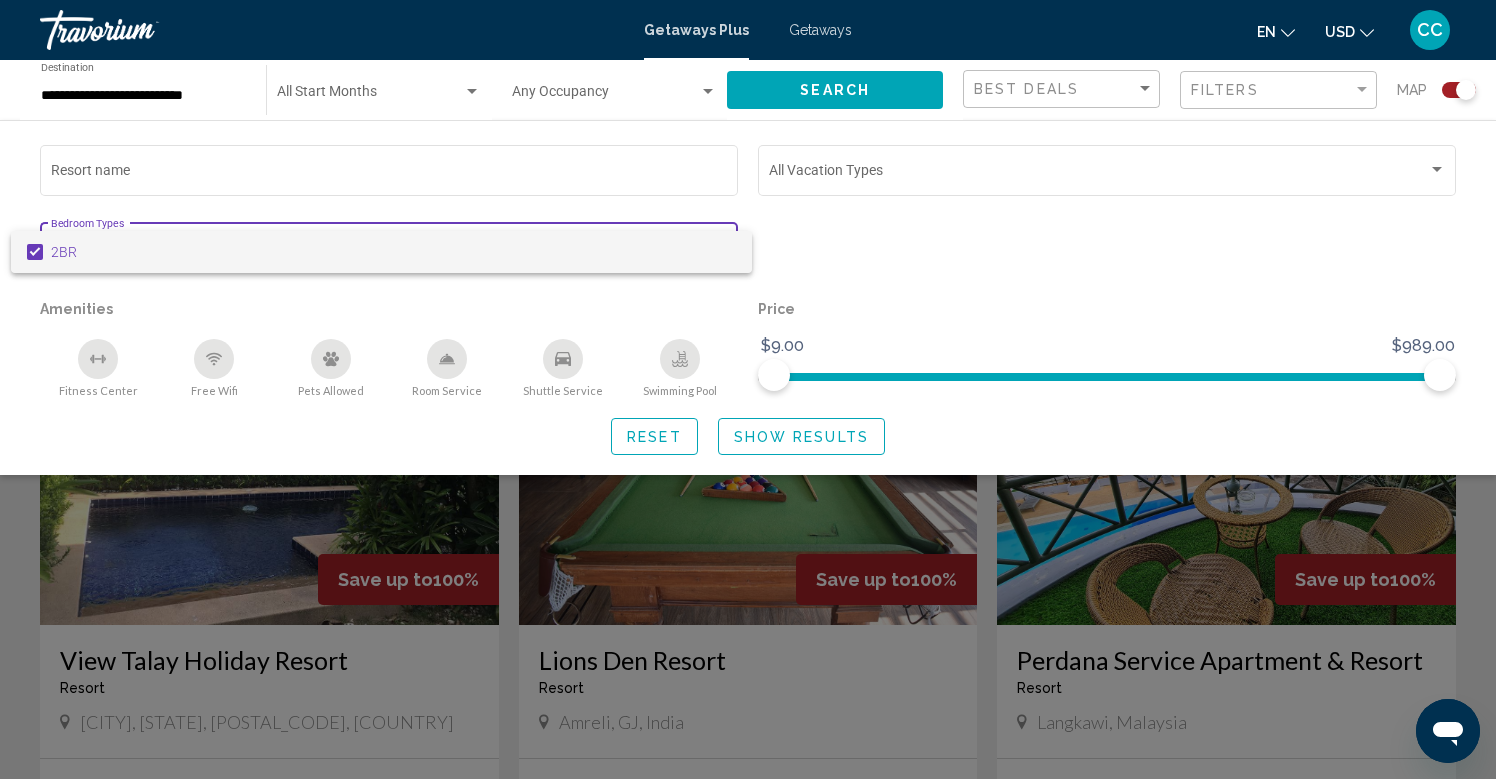 click at bounding box center [748, 389] 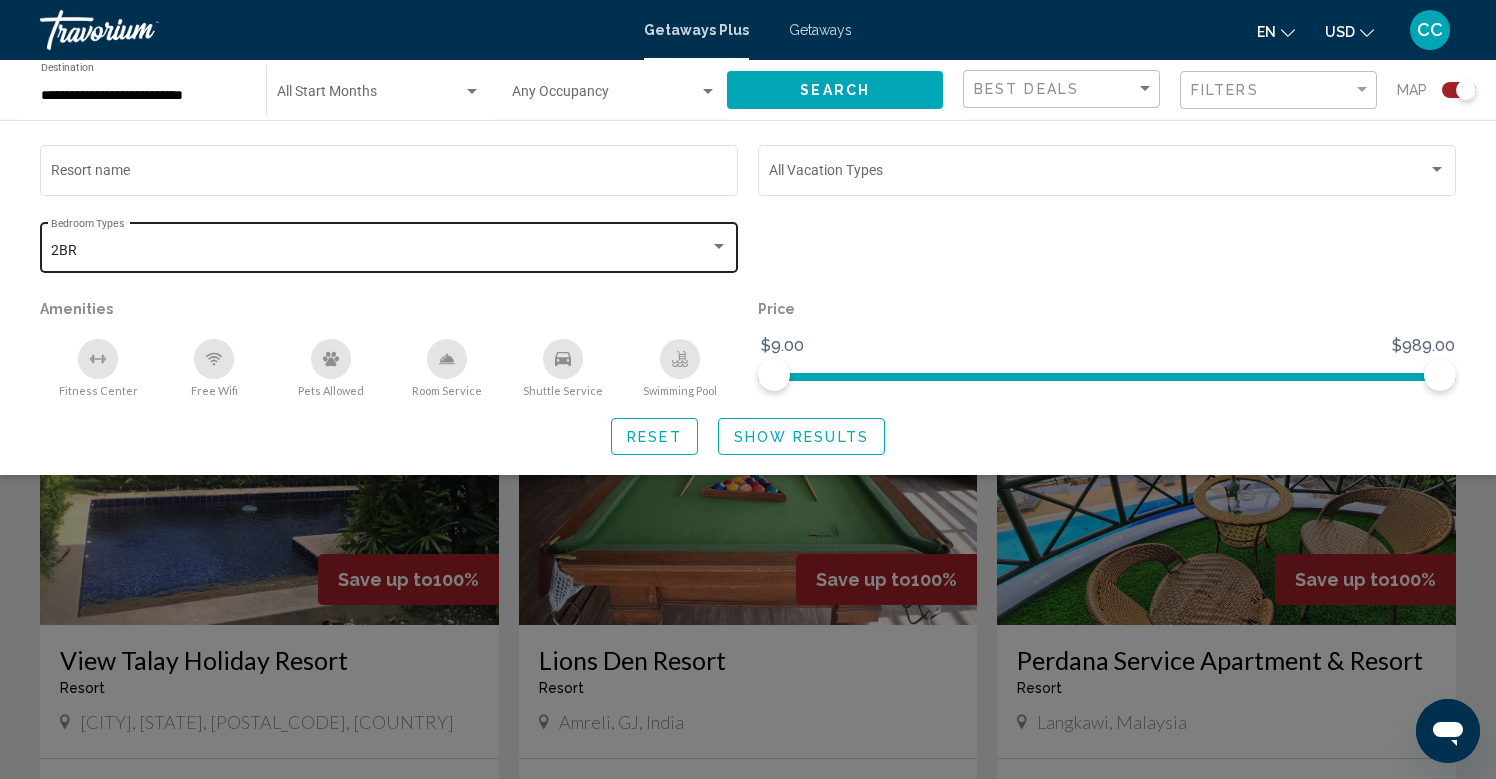 click at bounding box center [719, 247] 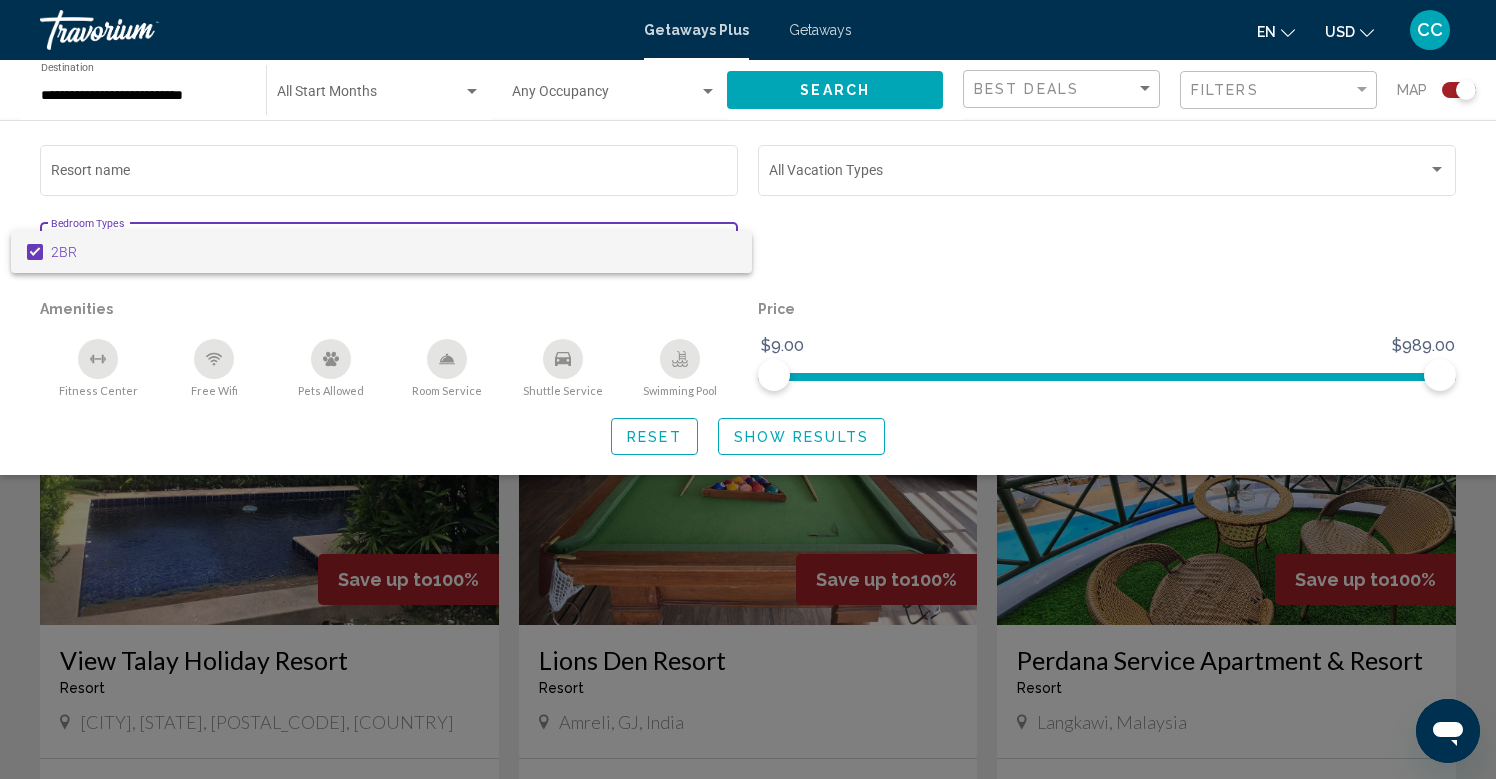 click at bounding box center [748, 389] 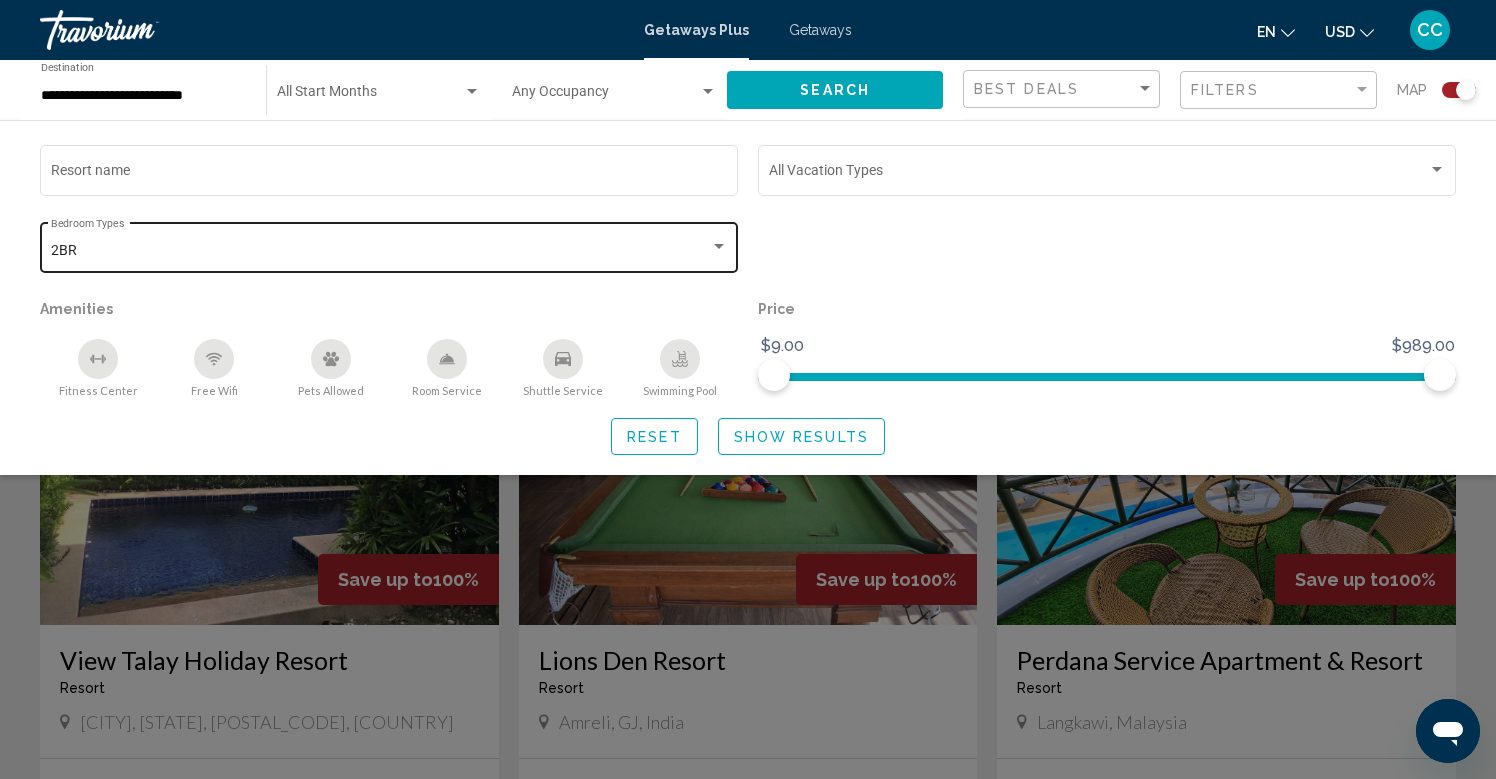click at bounding box center [719, 246] 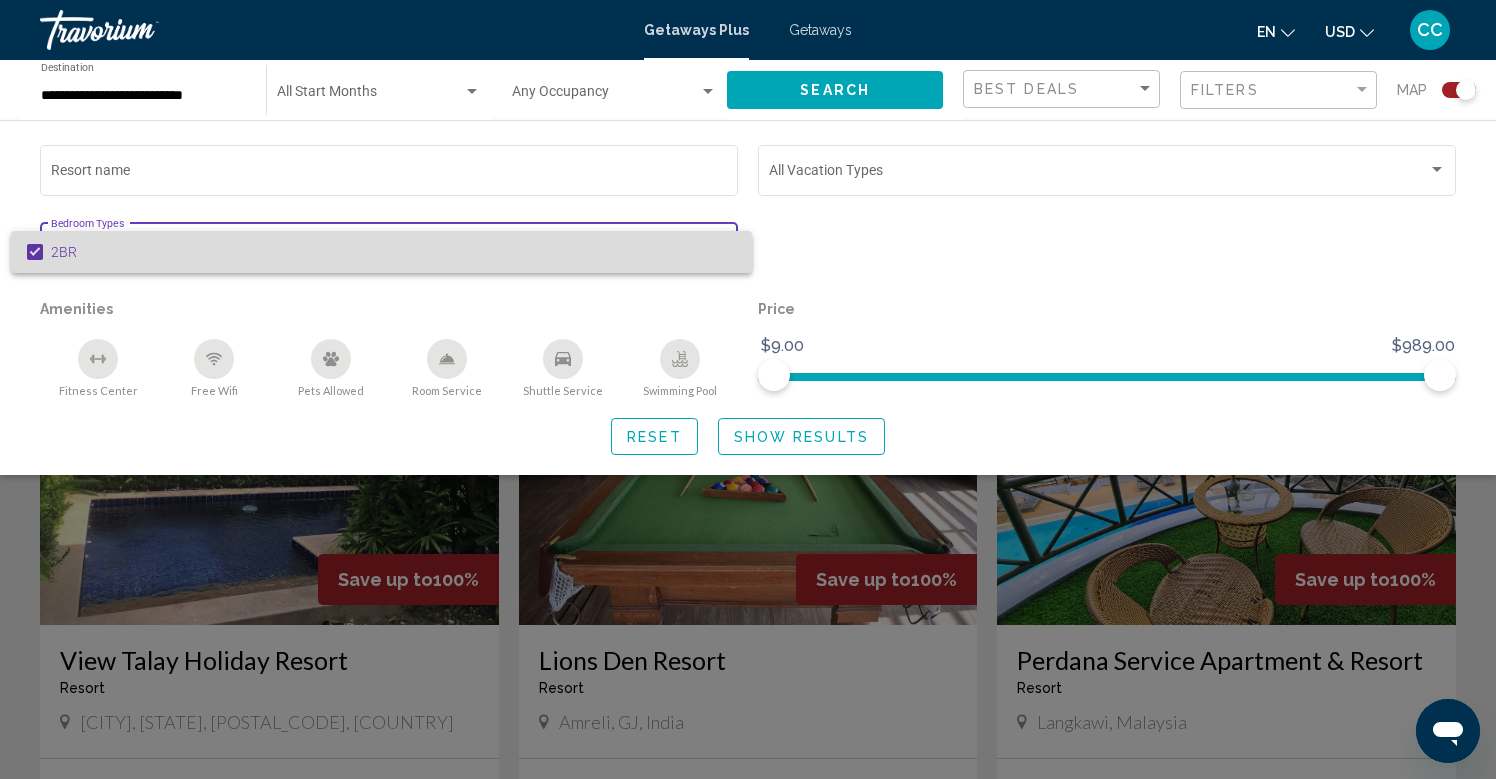 click on "2BR" at bounding box center (393, 252) 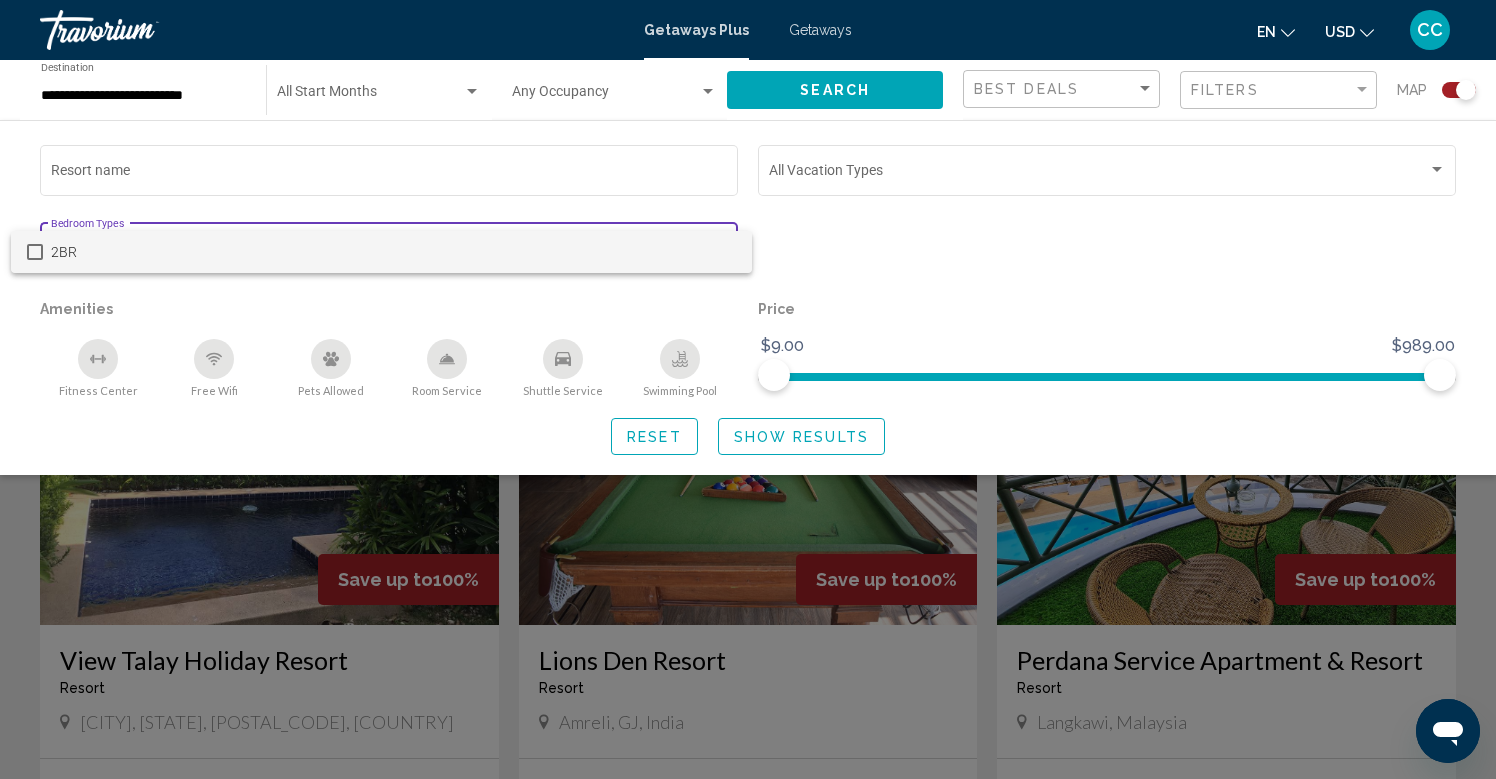click at bounding box center [748, 389] 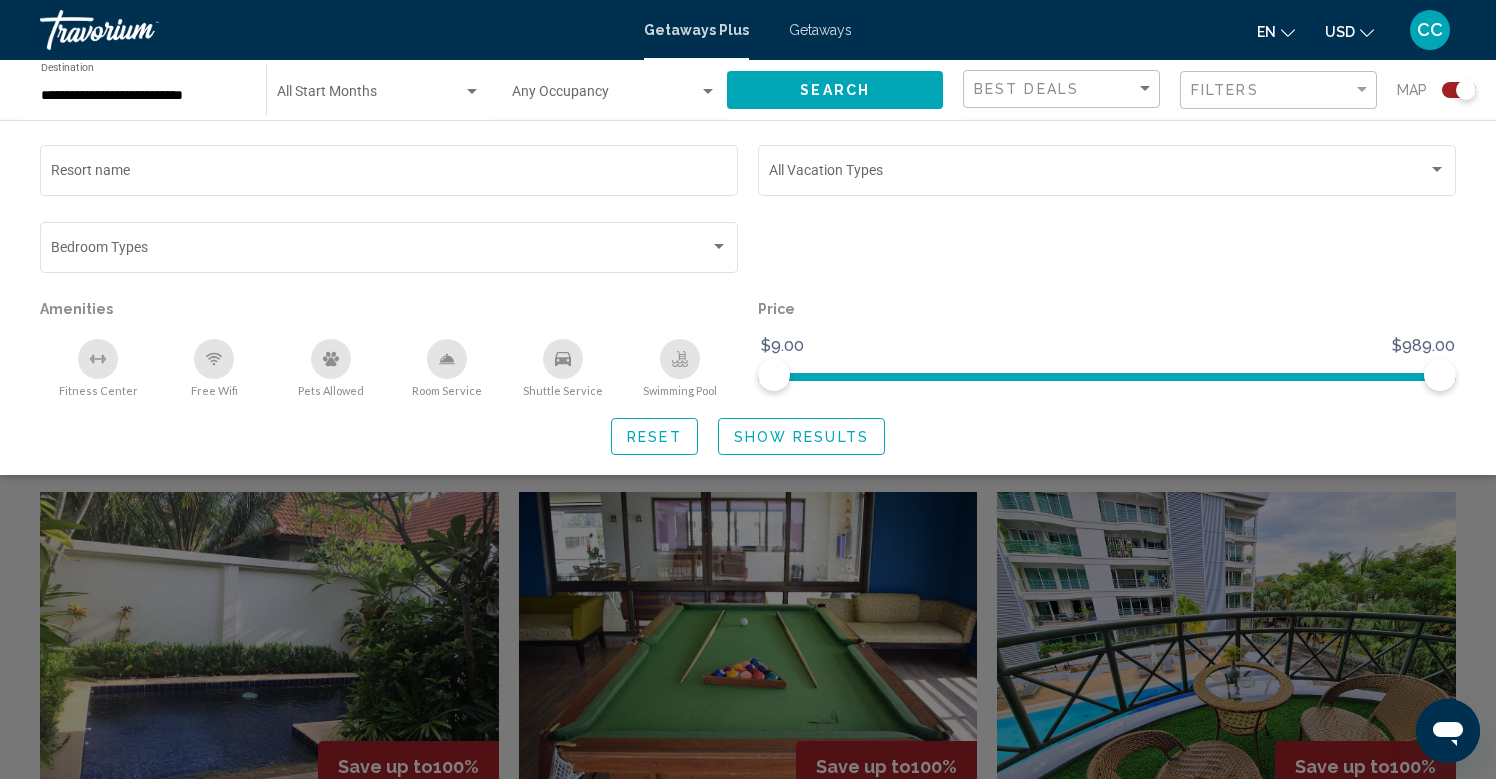 scroll, scrollTop: 301, scrollLeft: 0, axis: vertical 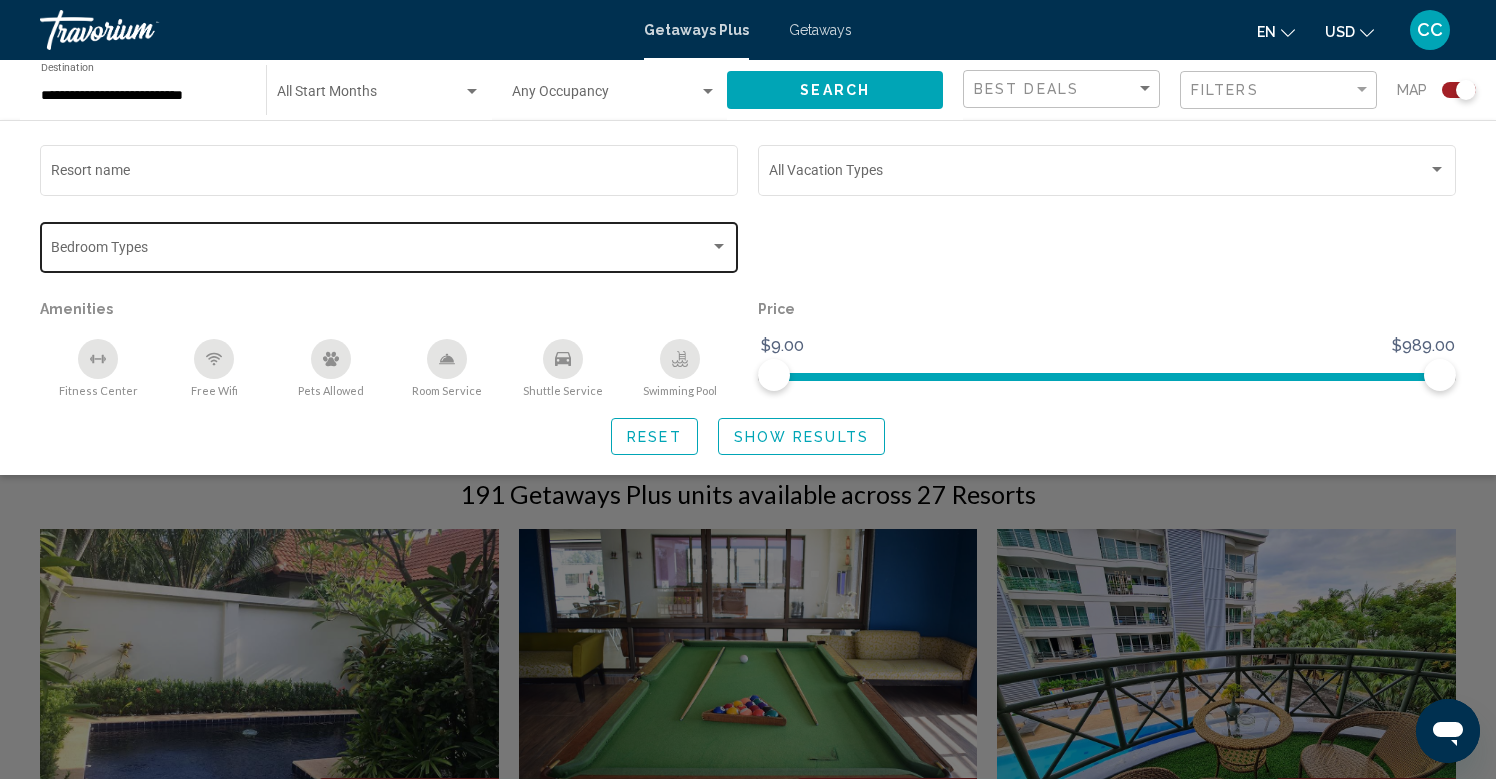 click at bounding box center (719, 247) 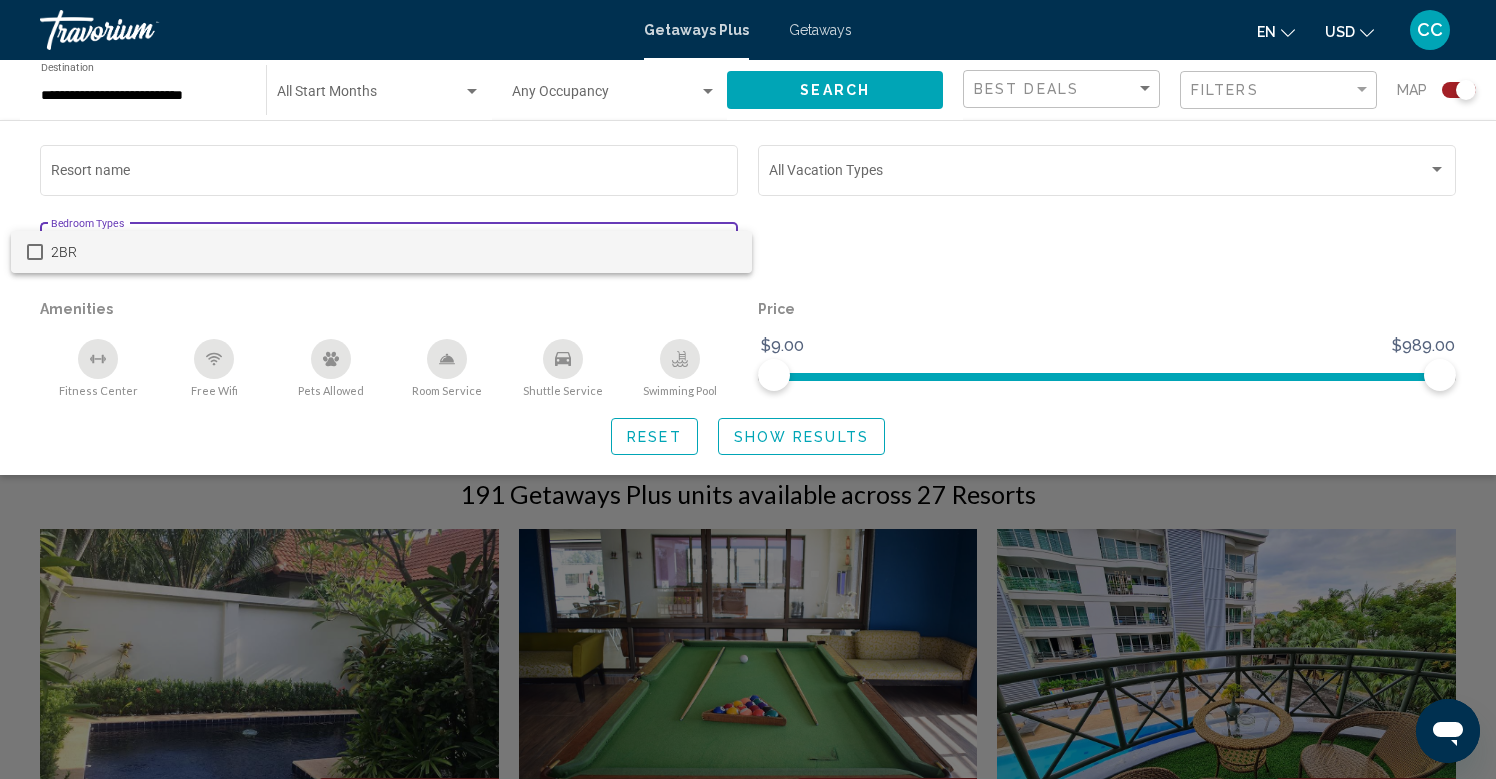 click on "2BR" at bounding box center [393, 252] 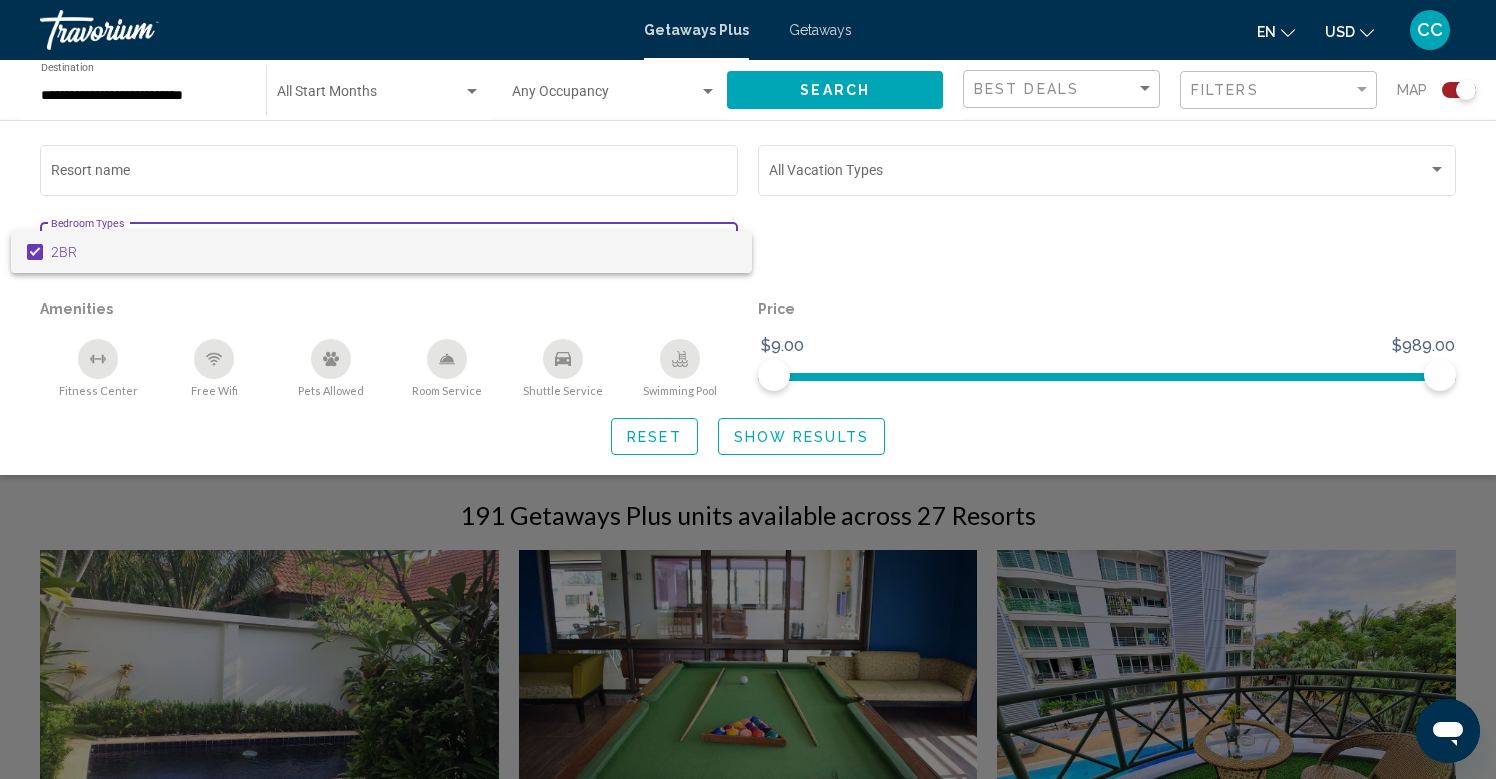 click at bounding box center [748, 389] 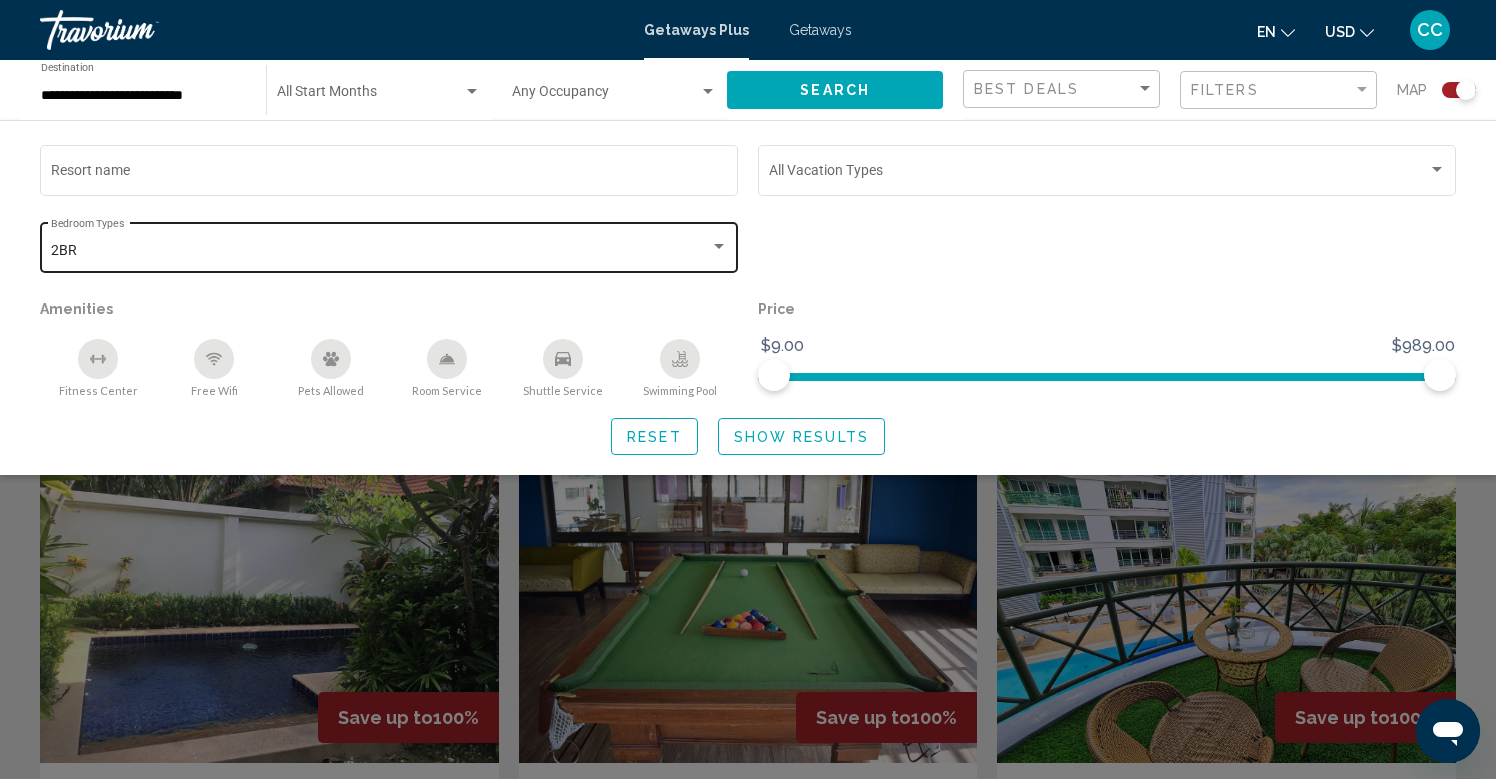 scroll, scrollTop: 389, scrollLeft: 0, axis: vertical 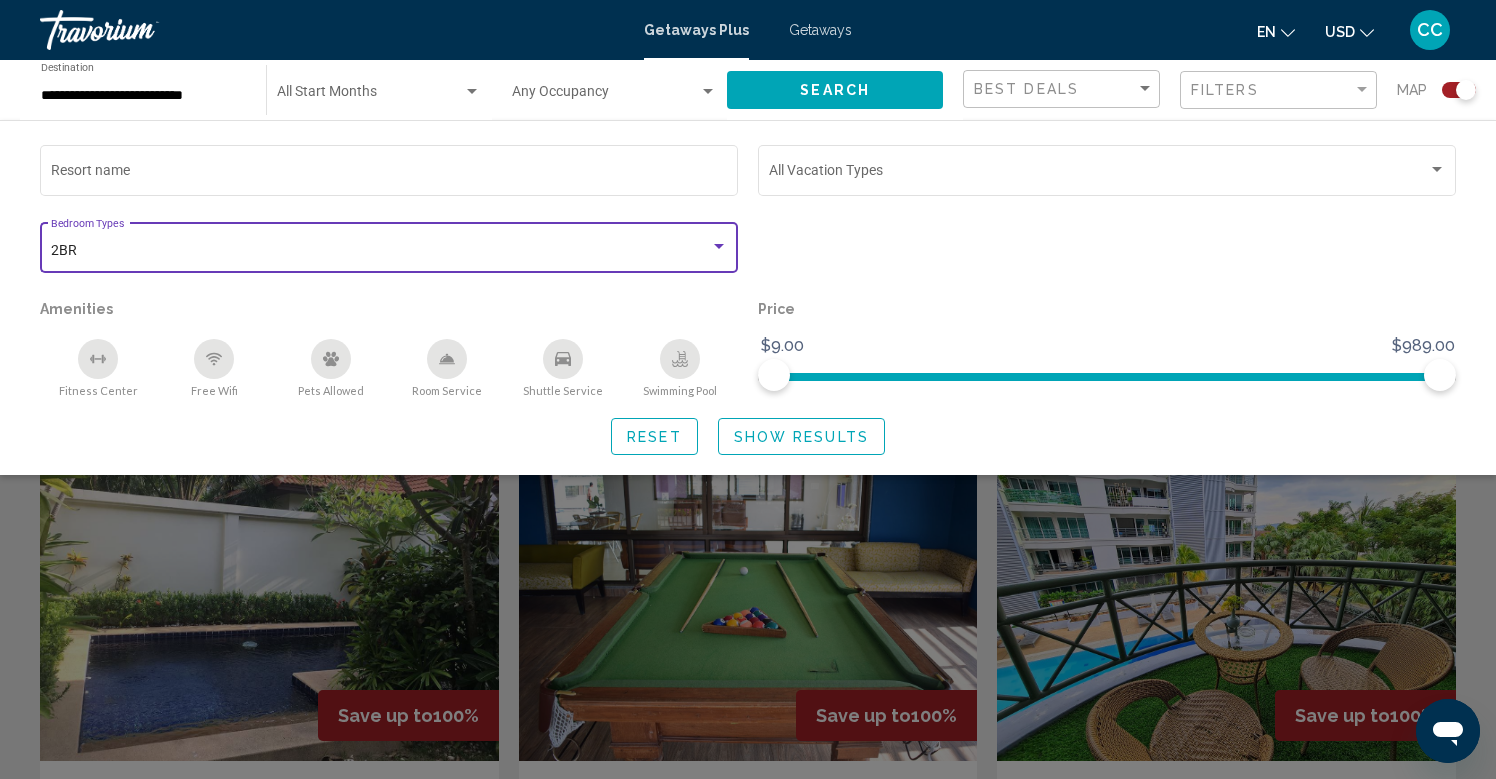 click at bounding box center (719, 247) 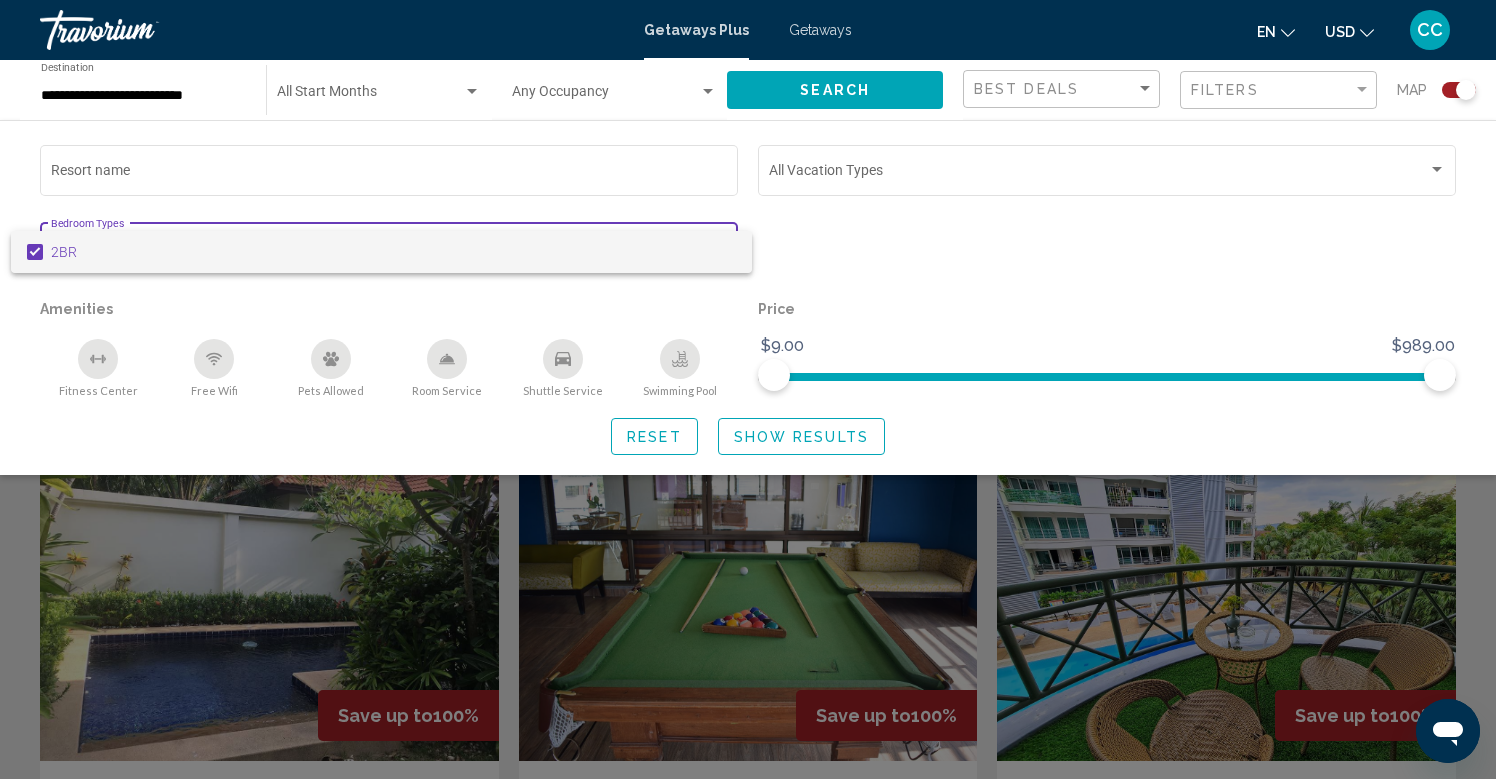 click on "2BR" at bounding box center [393, 252] 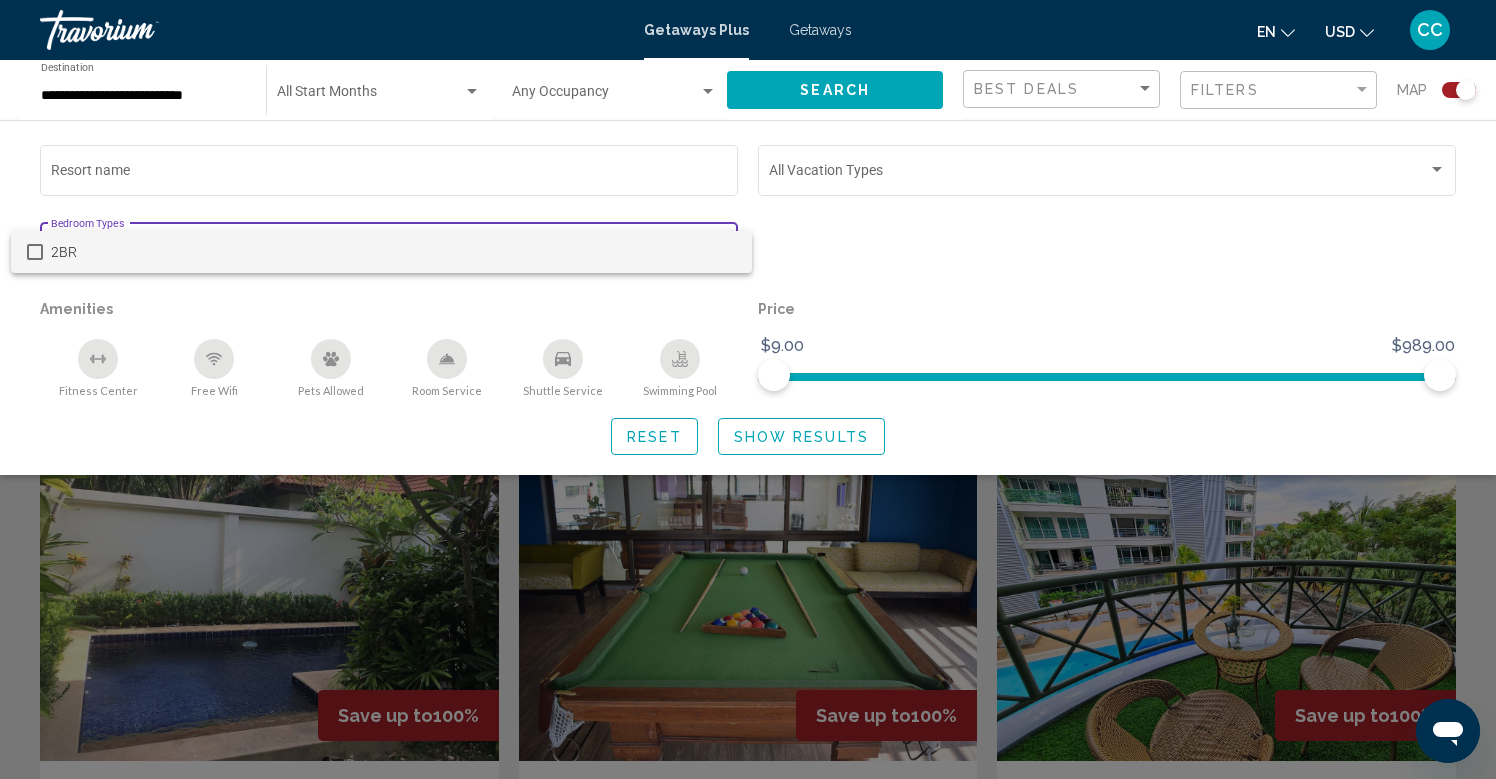 click at bounding box center [748, 389] 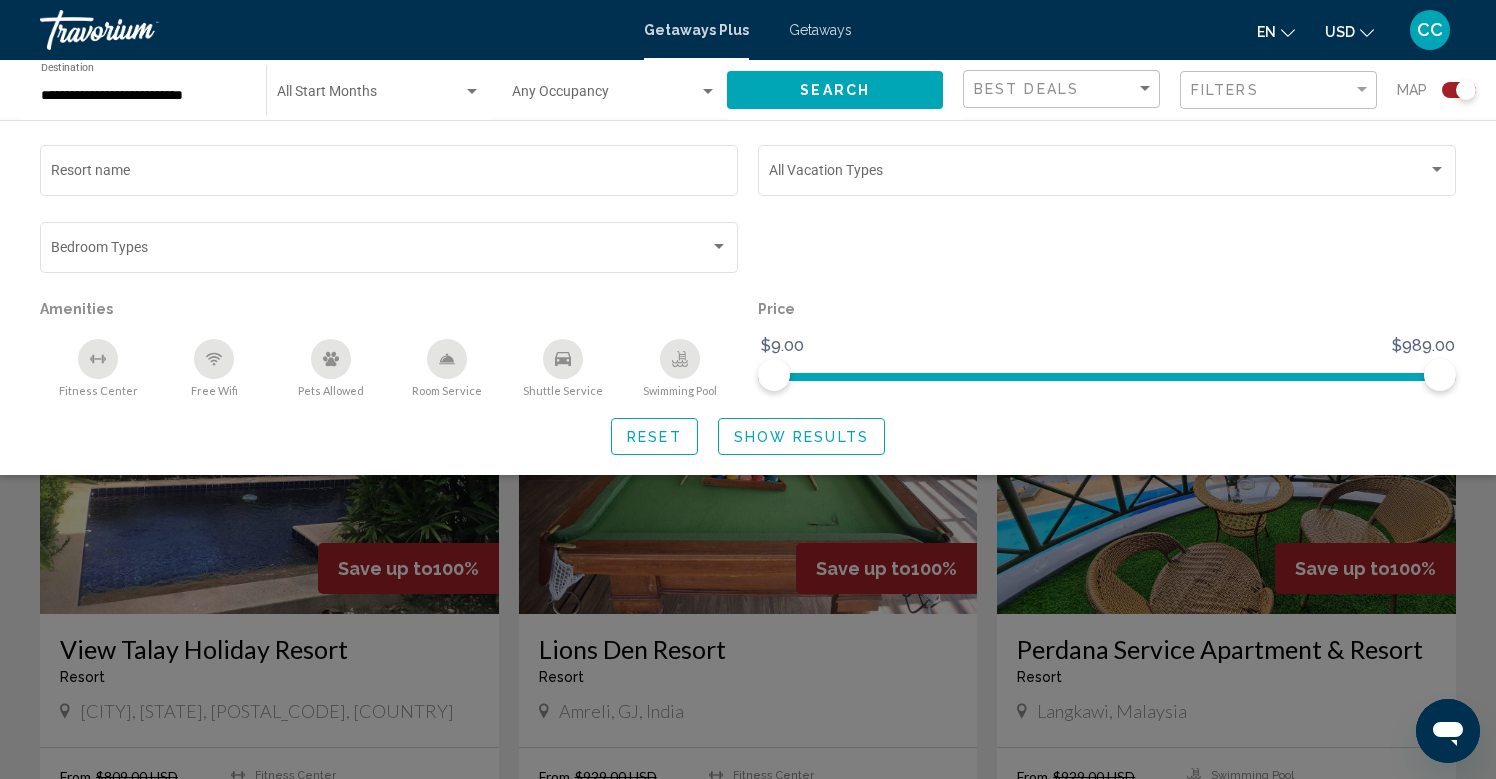 scroll, scrollTop: 574, scrollLeft: 0, axis: vertical 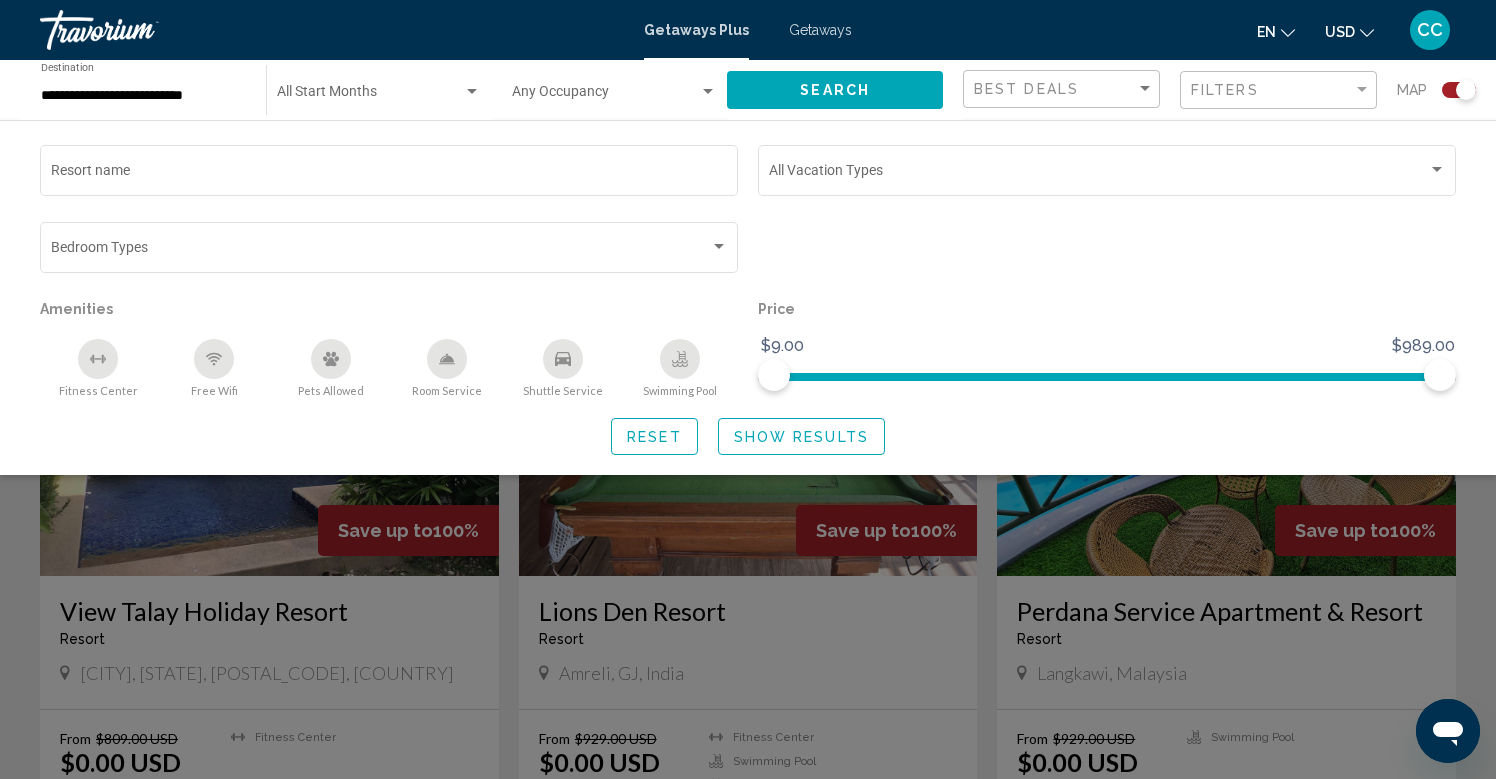 click 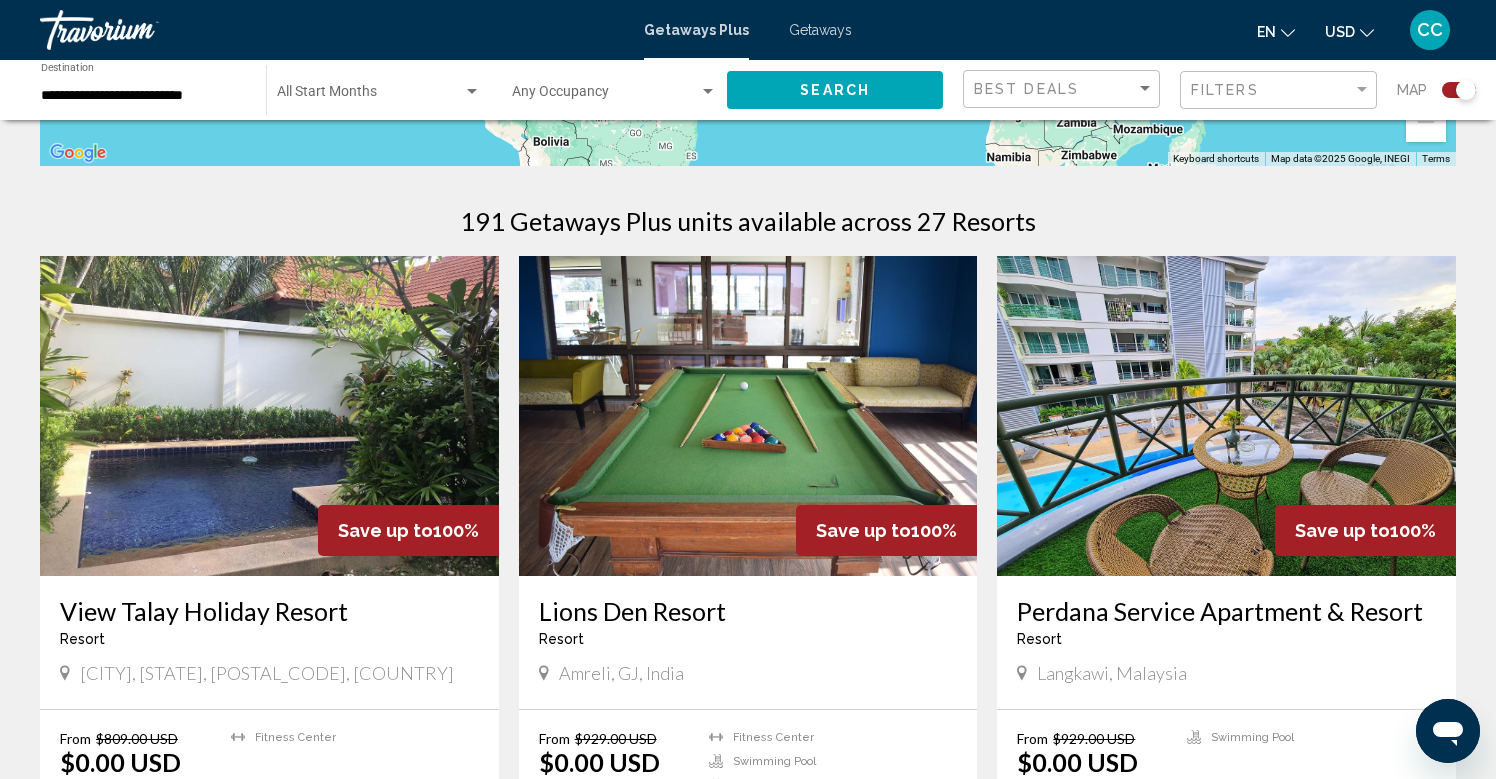 click at bounding box center [269, 416] 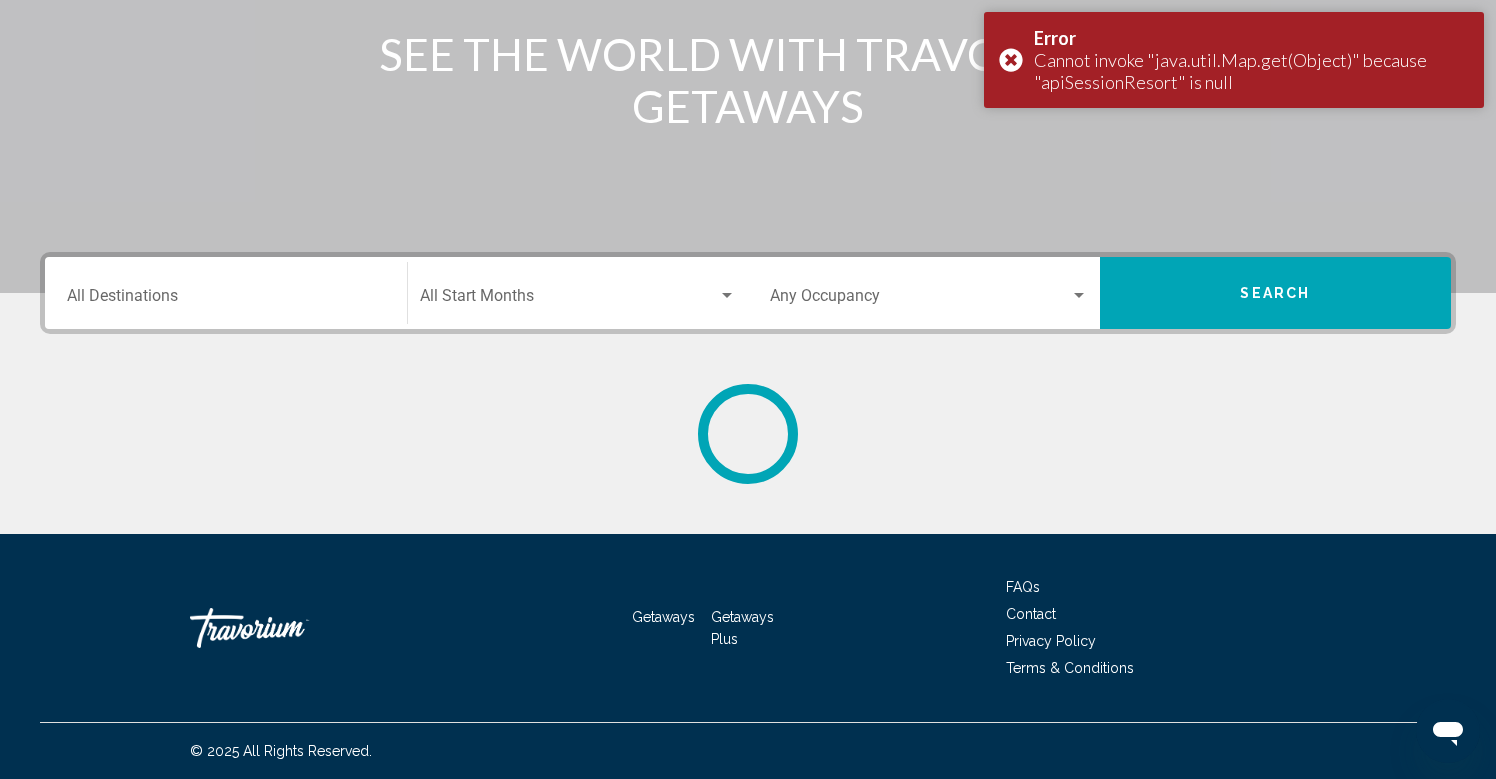 scroll, scrollTop: 0, scrollLeft: 0, axis: both 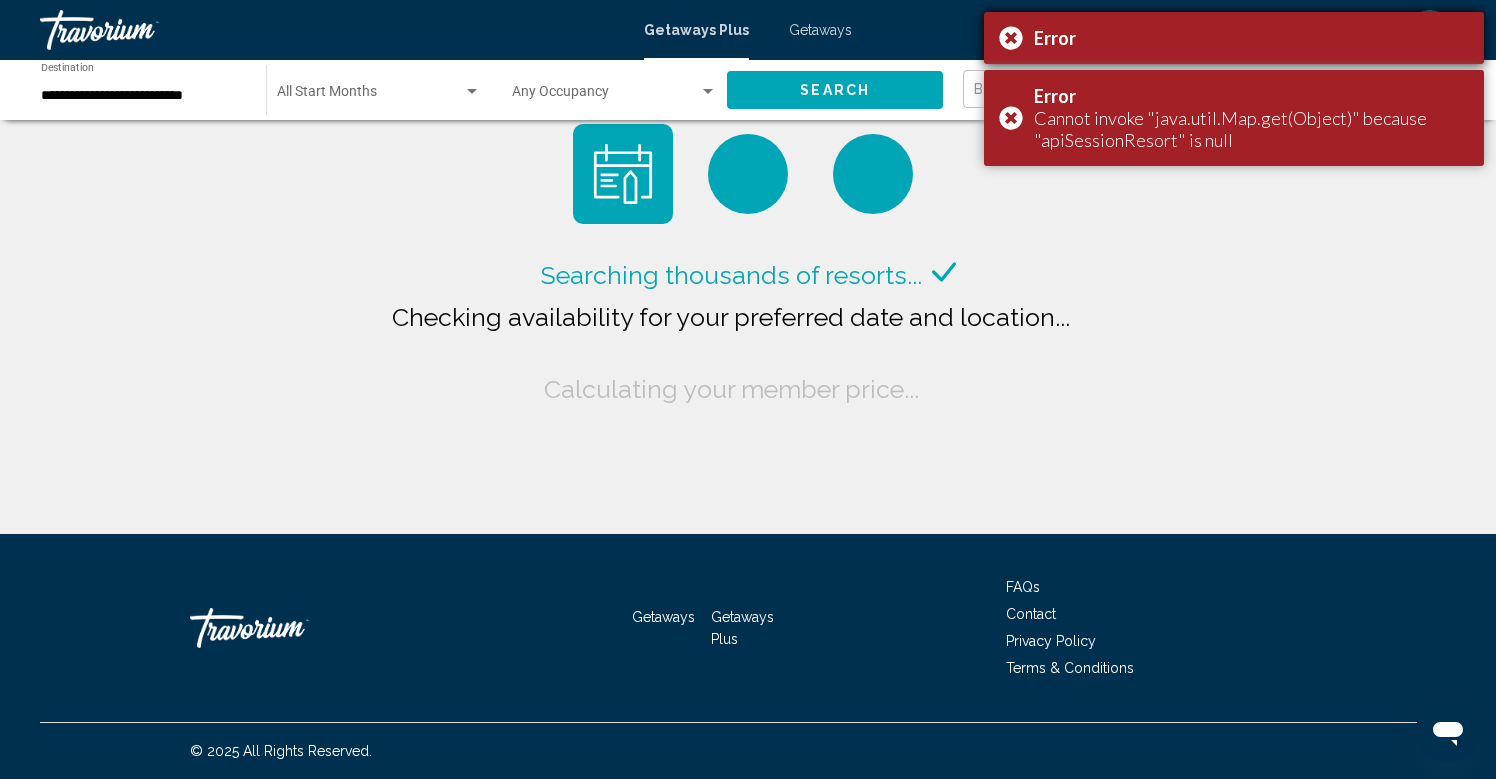 click on "Error" at bounding box center (1234, 38) 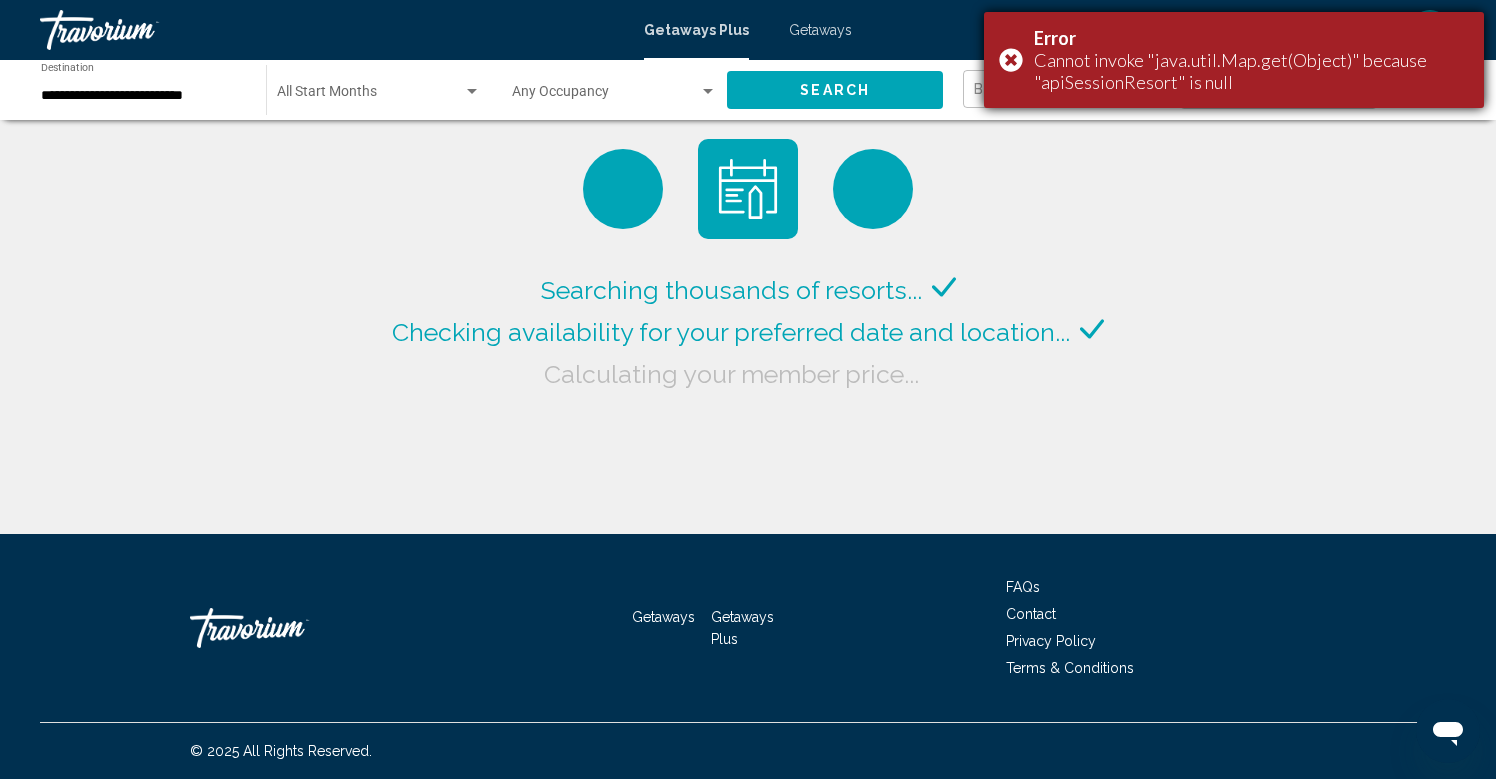 click on "Error   Cannot invoke "java.util.Map.get(Object)" because "apiSessionResort" is null" at bounding box center [1234, 60] 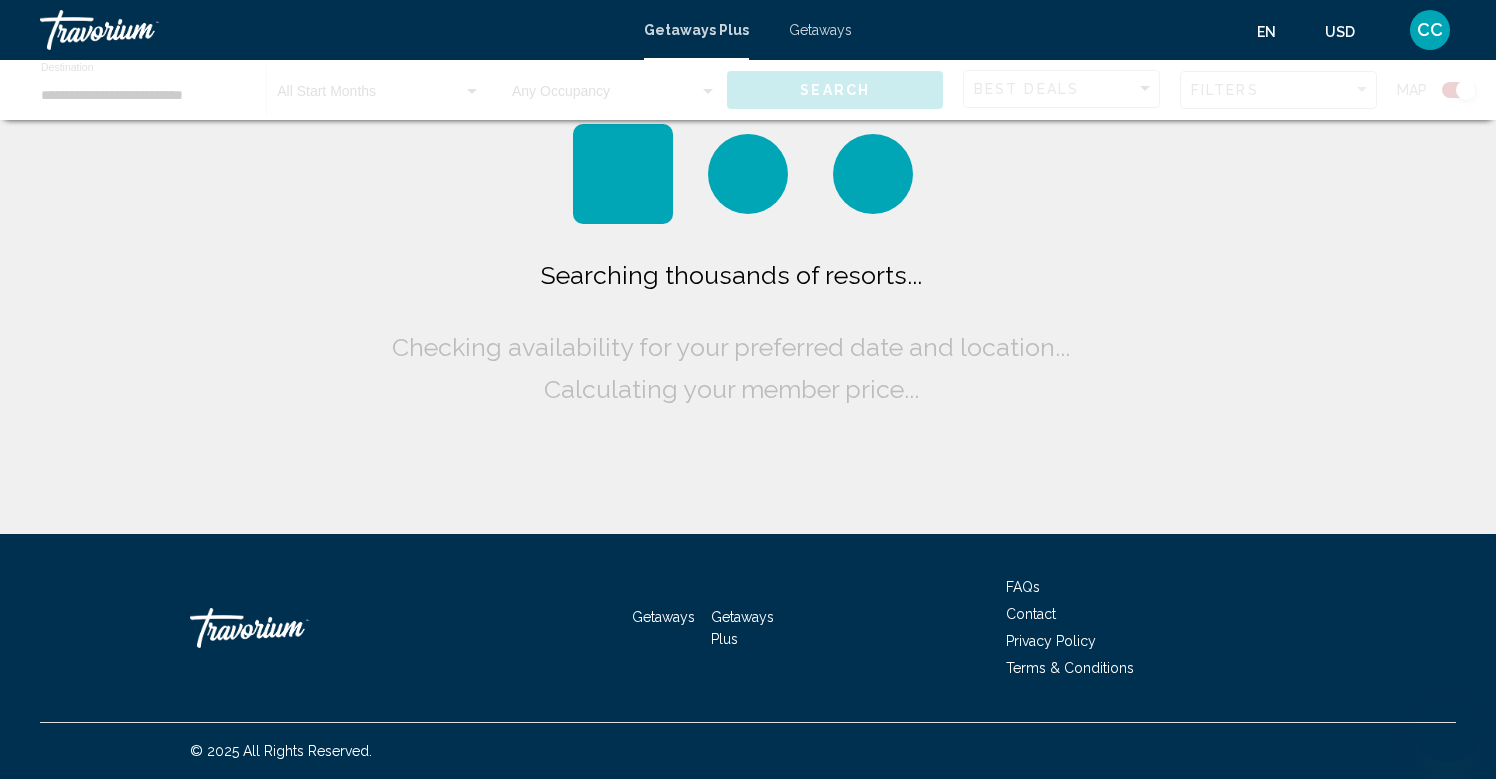 scroll, scrollTop: 0, scrollLeft: 0, axis: both 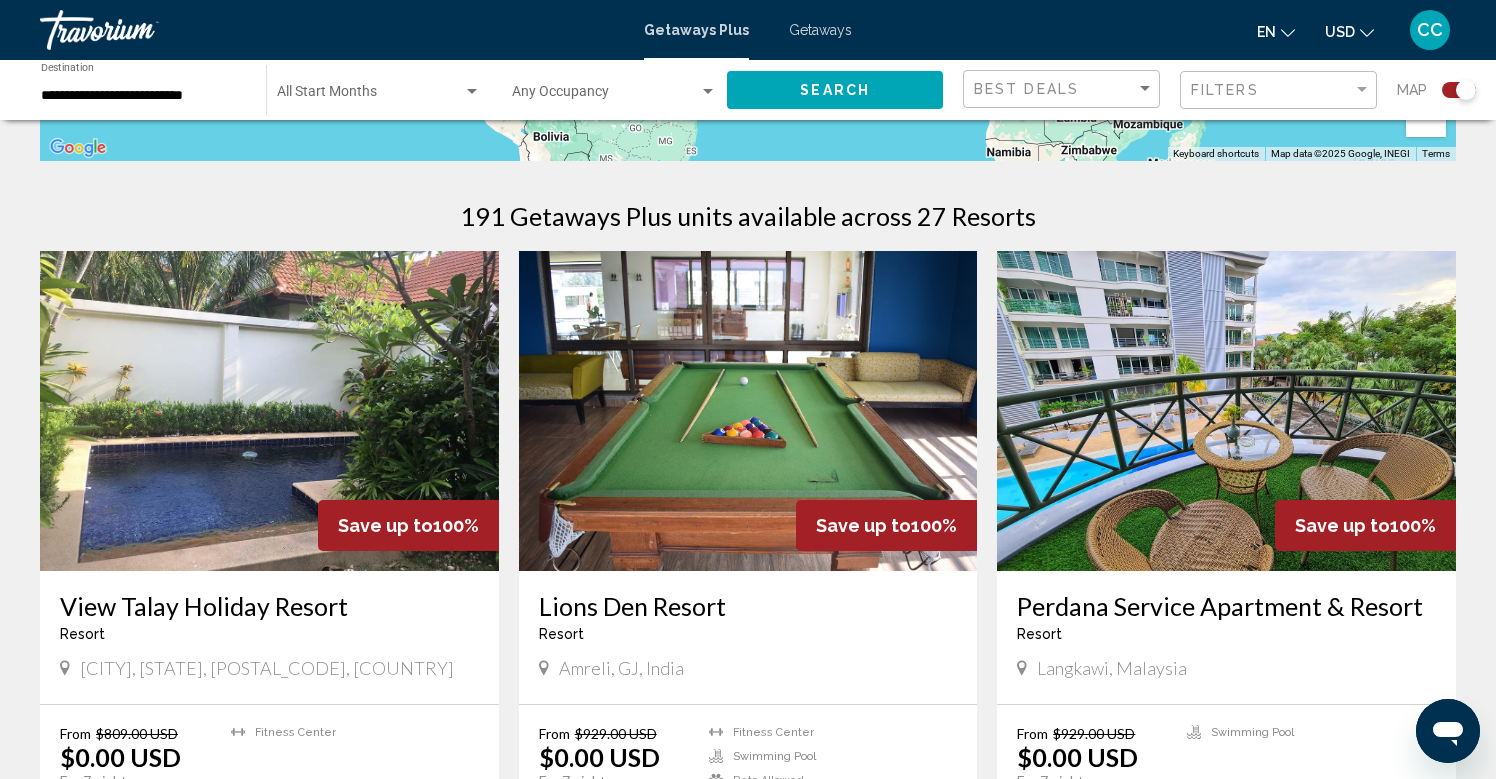 click at bounding box center [269, 411] 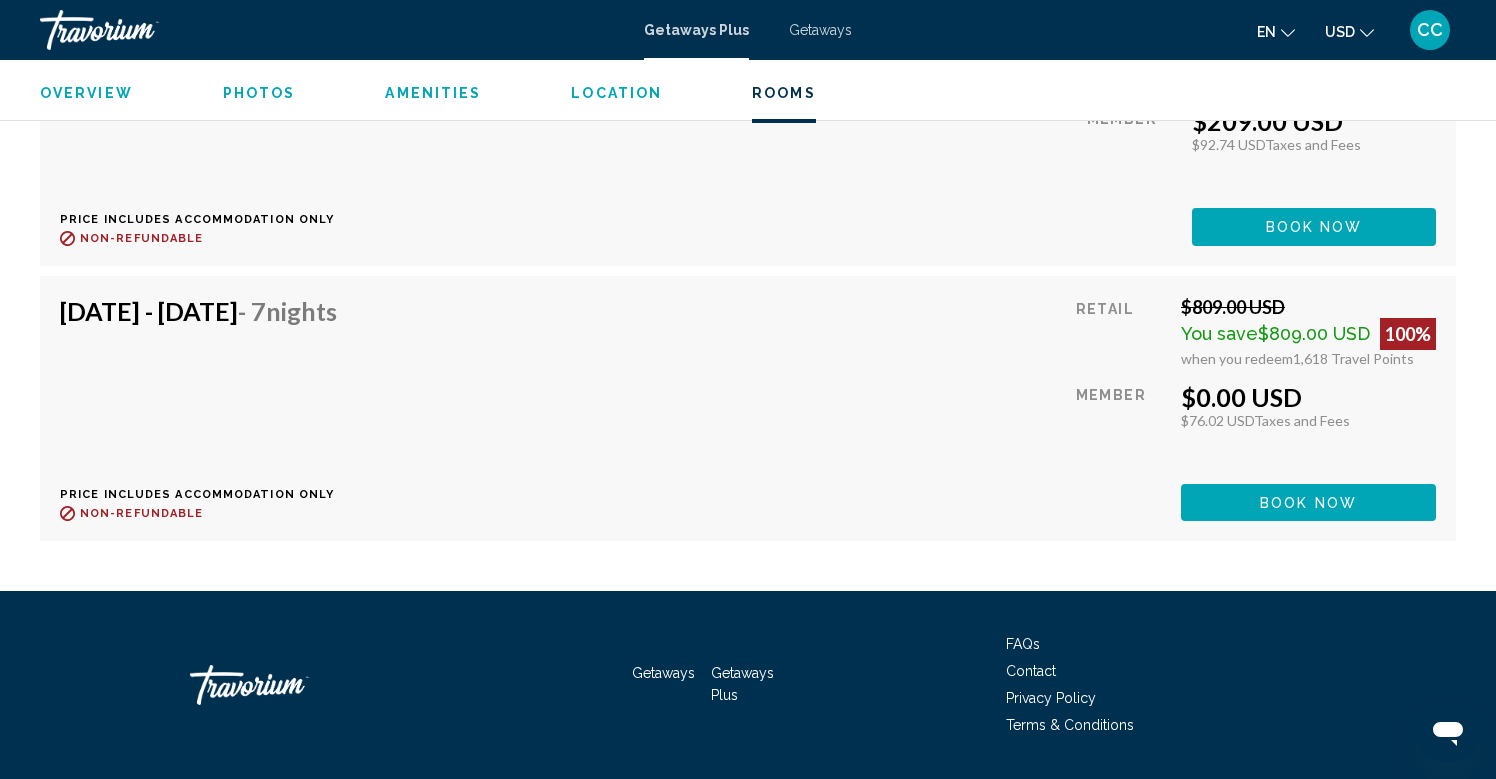 scroll, scrollTop: 3491, scrollLeft: 0, axis: vertical 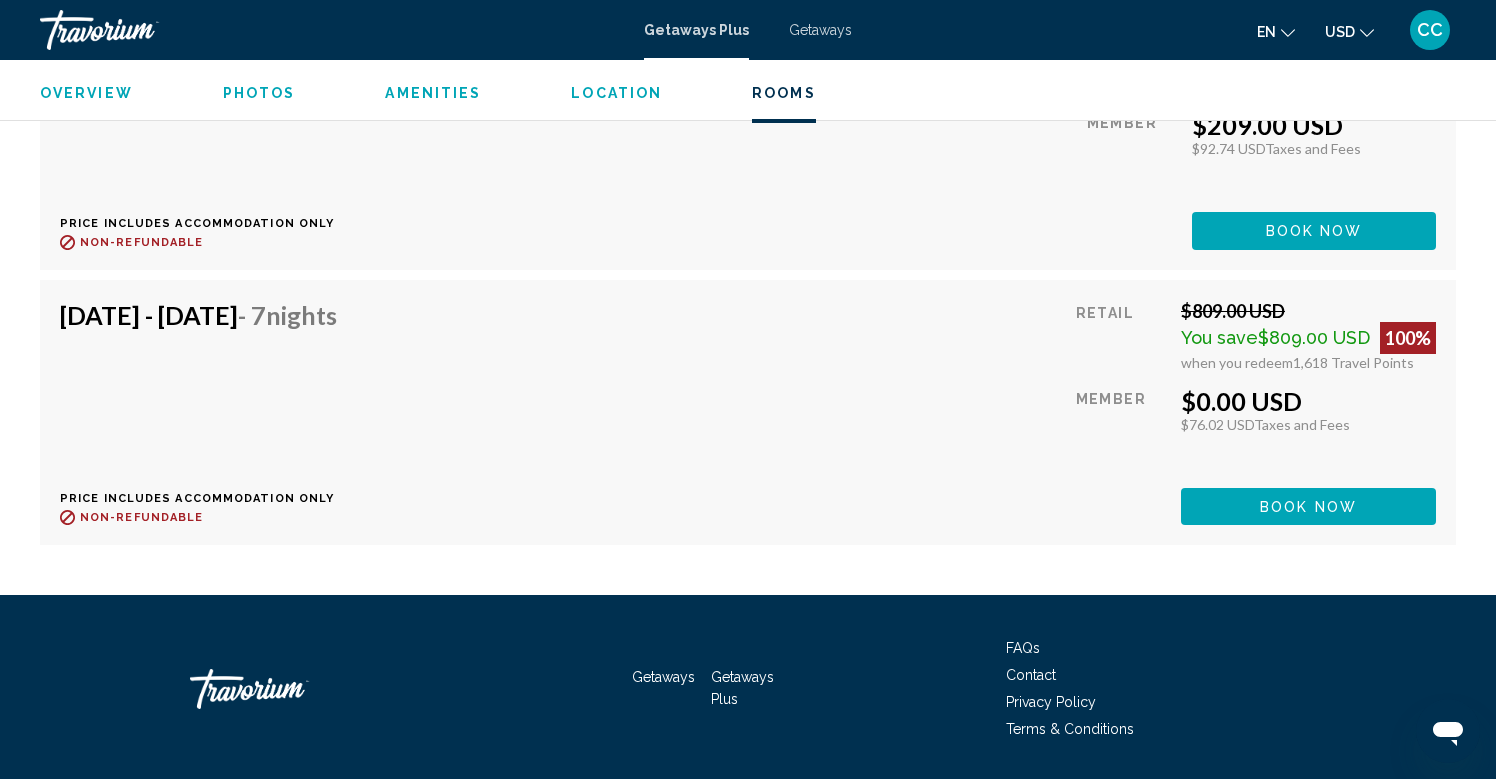 click on "Book now" at bounding box center (1314, 230) 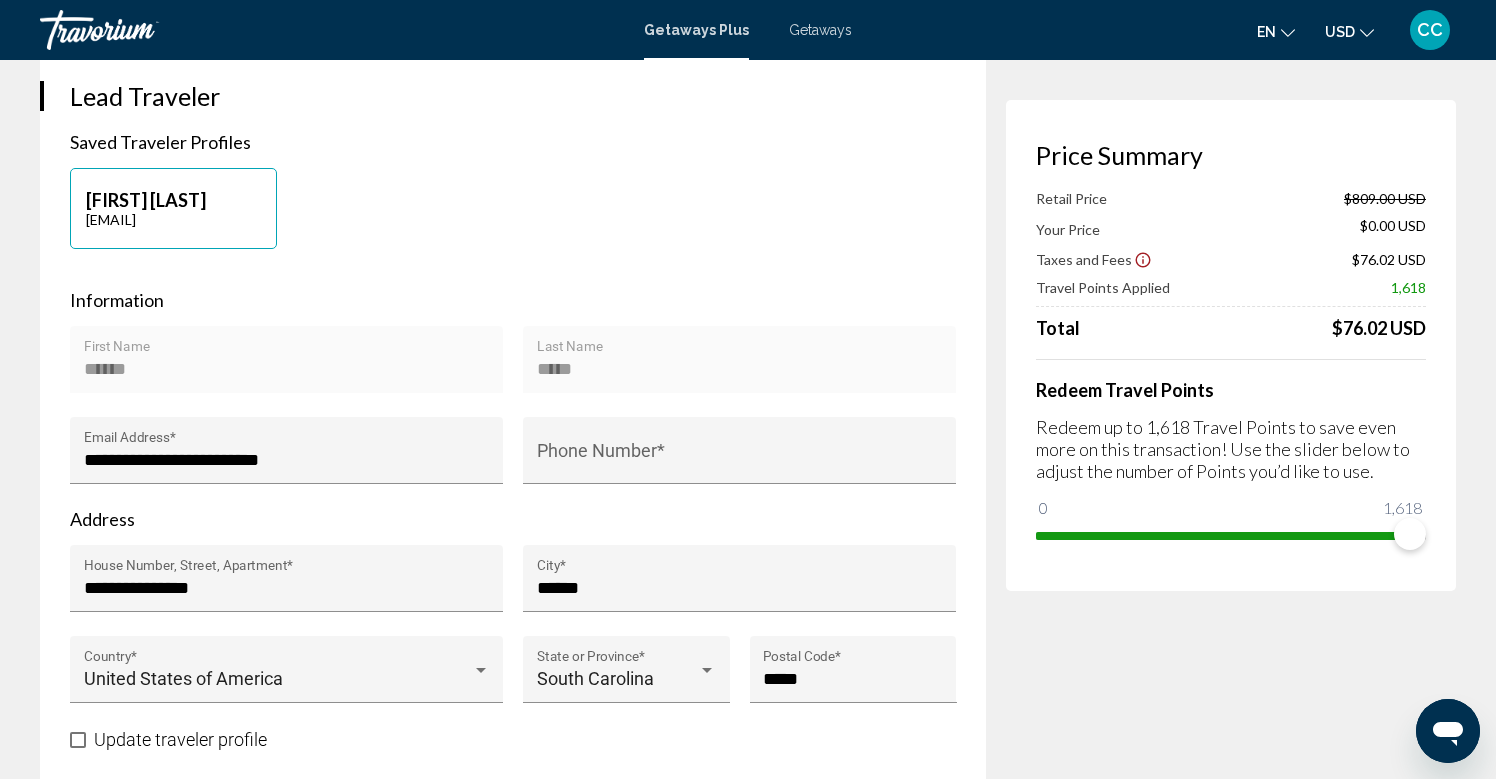scroll, scrollTop: 403, scrollLeft: 0, axis: vertical 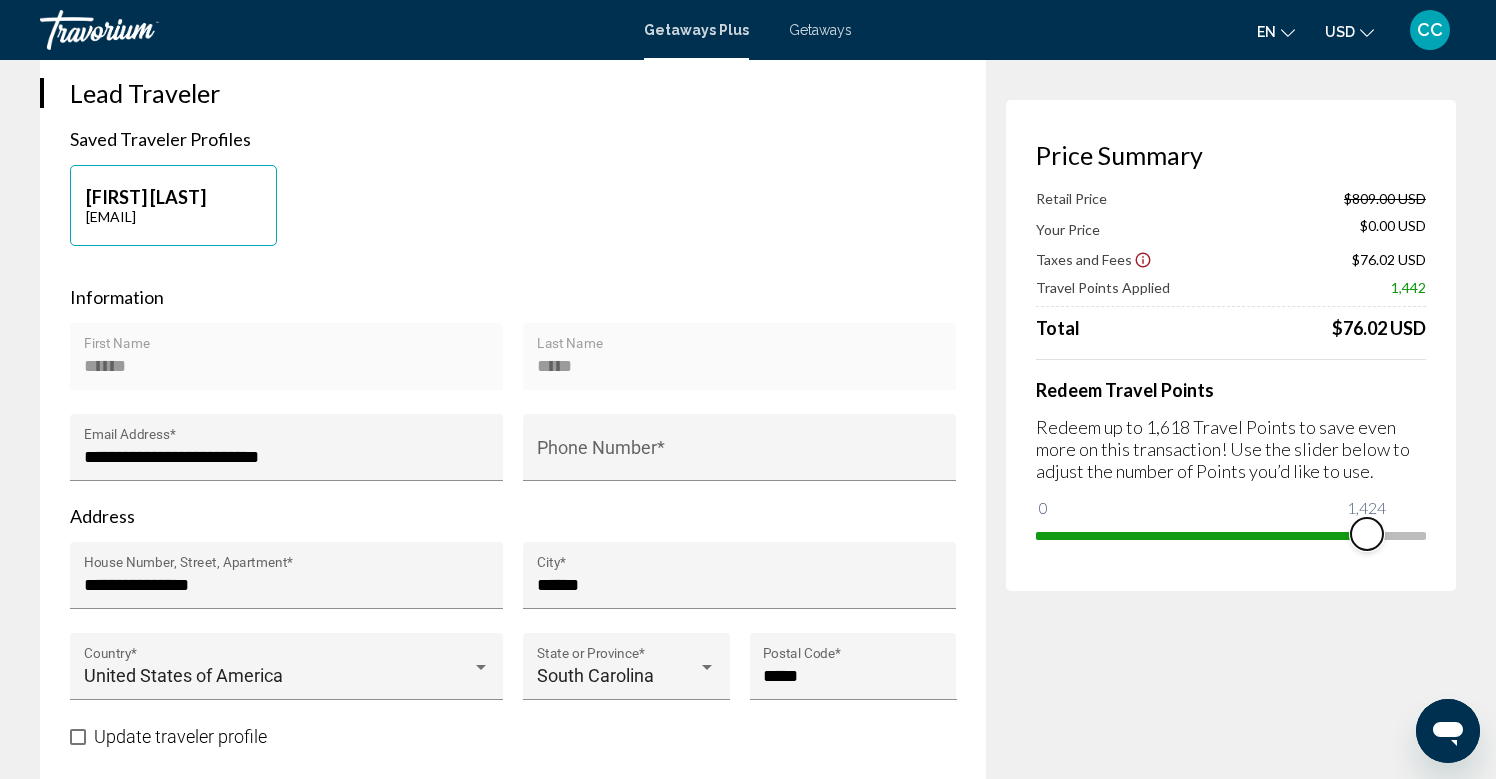 drag, startPoint x: 1404, startPoint y: 530, endPoint x: 1362, endPoint y: 539, distance: 42.953465 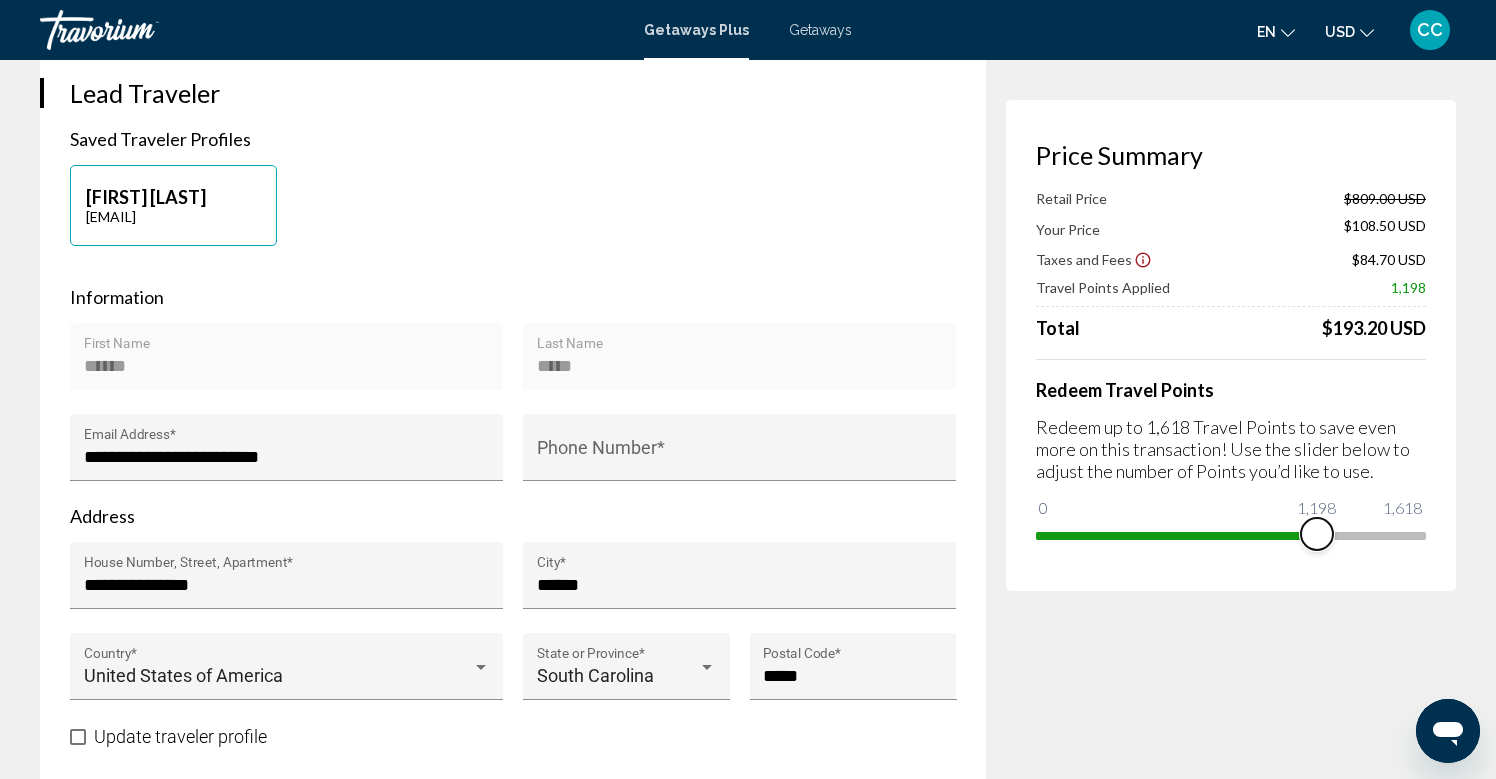 drag, startPoint x: 1362, startPoint y: 539, endPoint x: 1310, endPoint y: 551, distance: 53.366657 